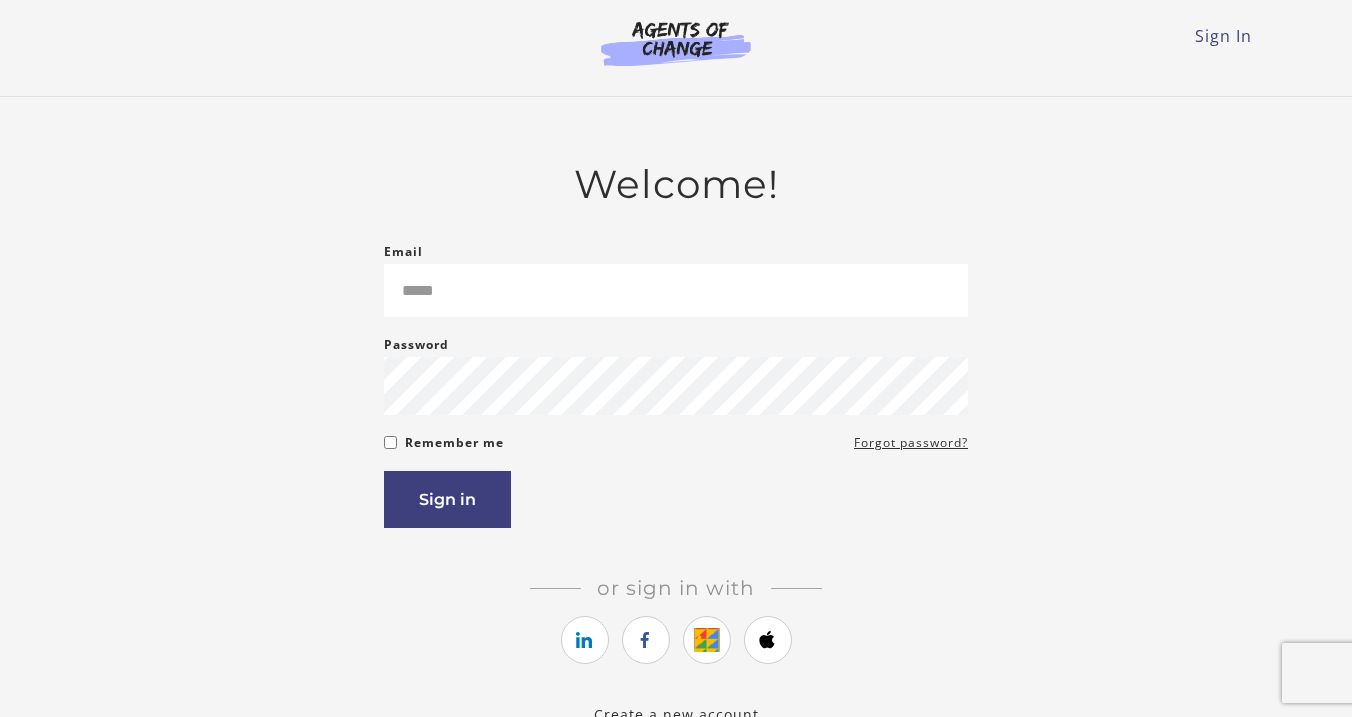 scroll, scrollTop: 0, scrollLeft: 0, axis: both 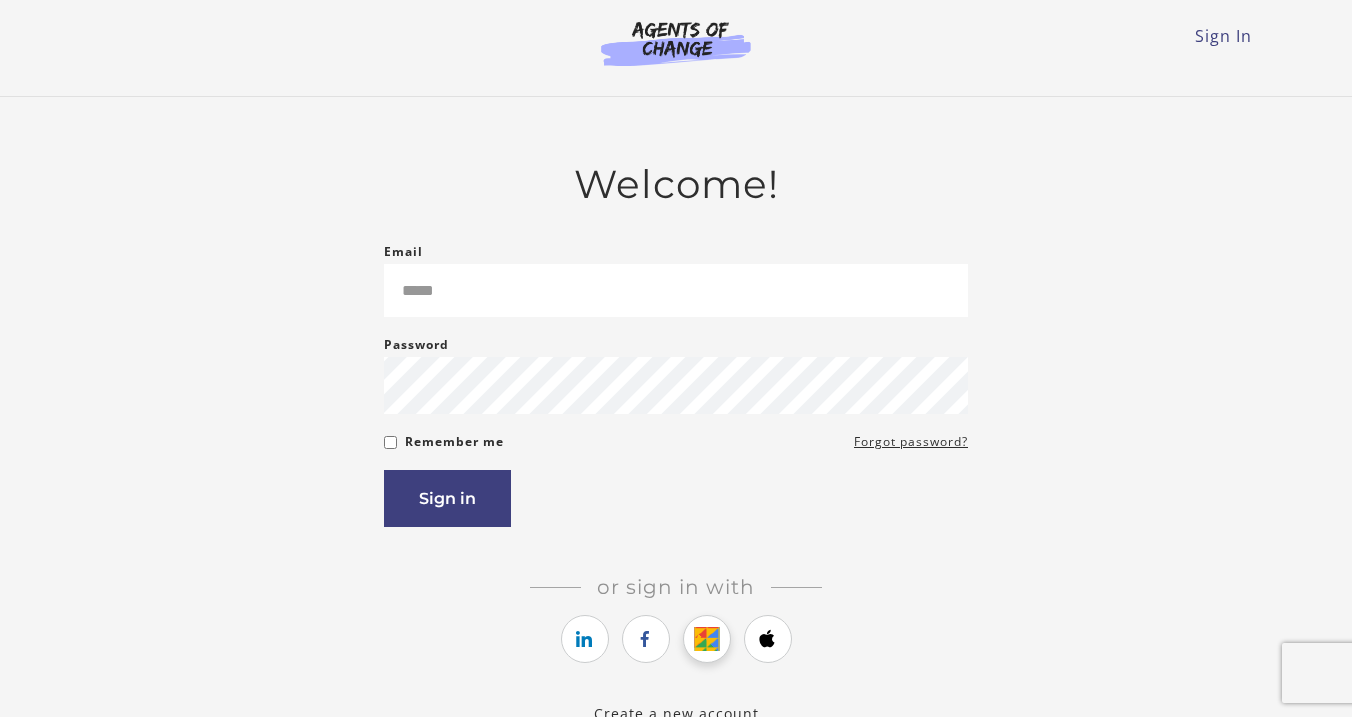 click at bounding box center [706, 639] 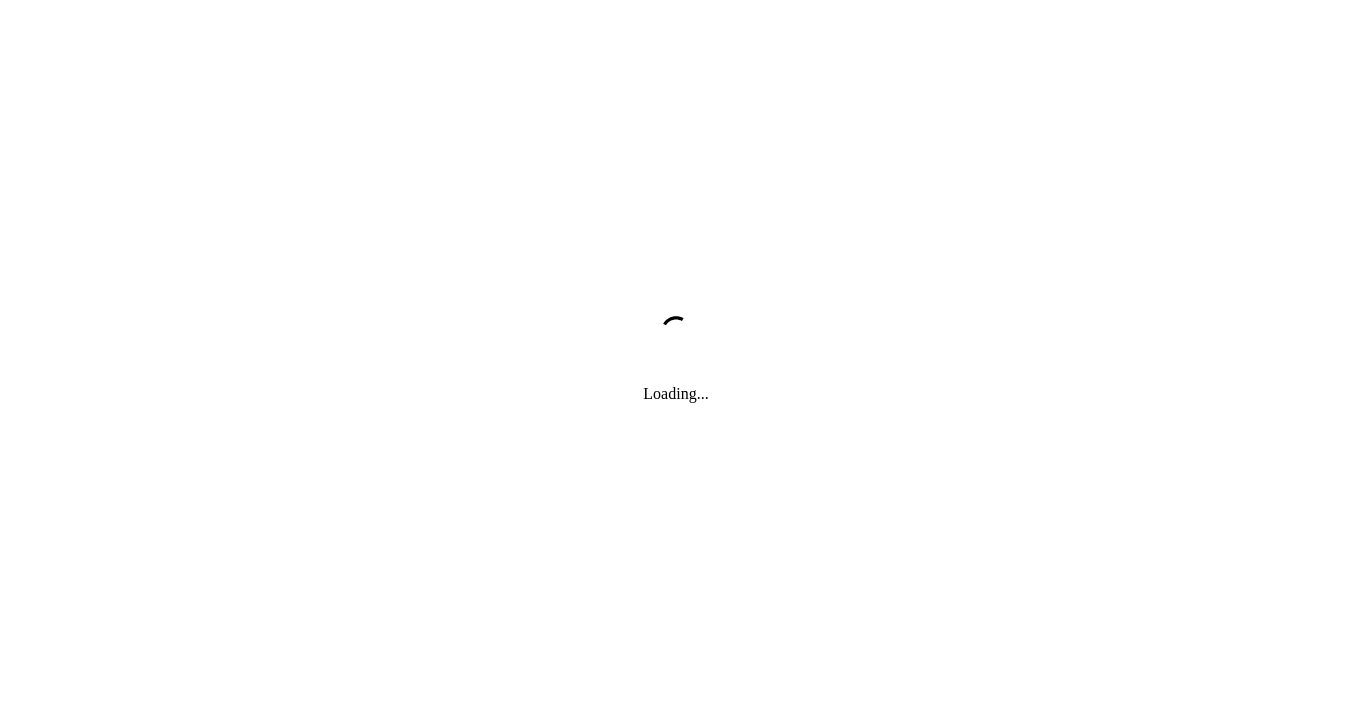 scroll, scrollTop: 0, scrollLeft: 0, axis: both 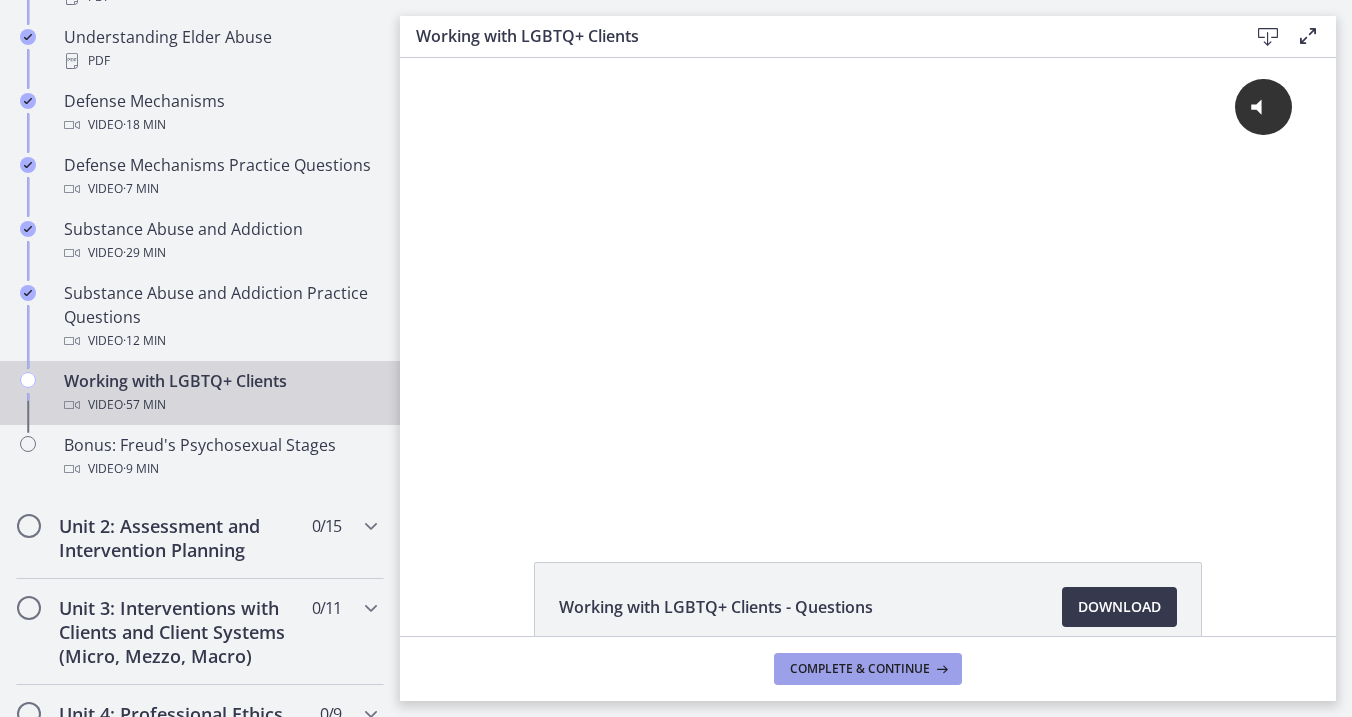 click on "Complete & continue" at bounding box center (860, 669) 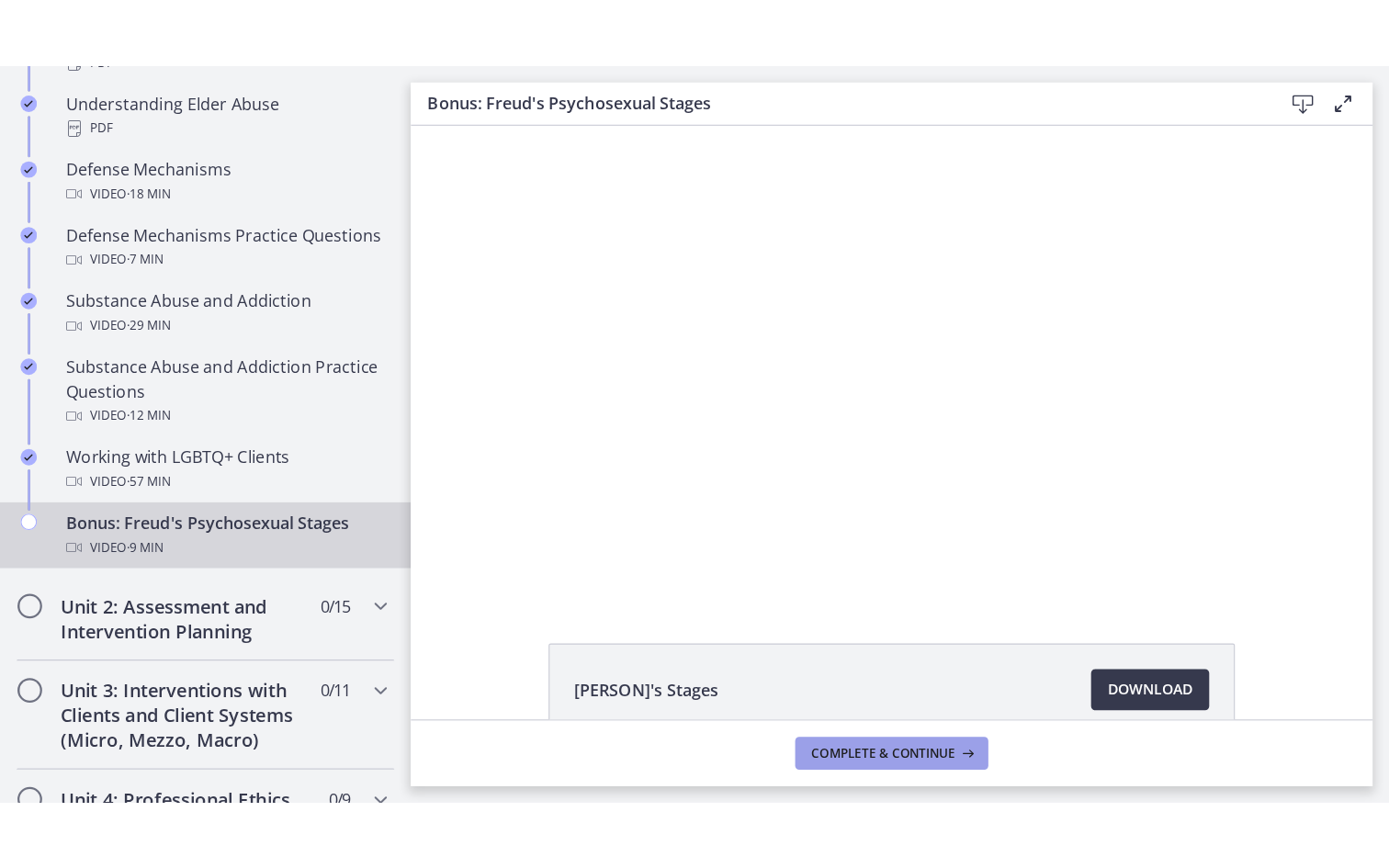 scroll, scrollTop: 0, scrollLeft: 0, axis: both 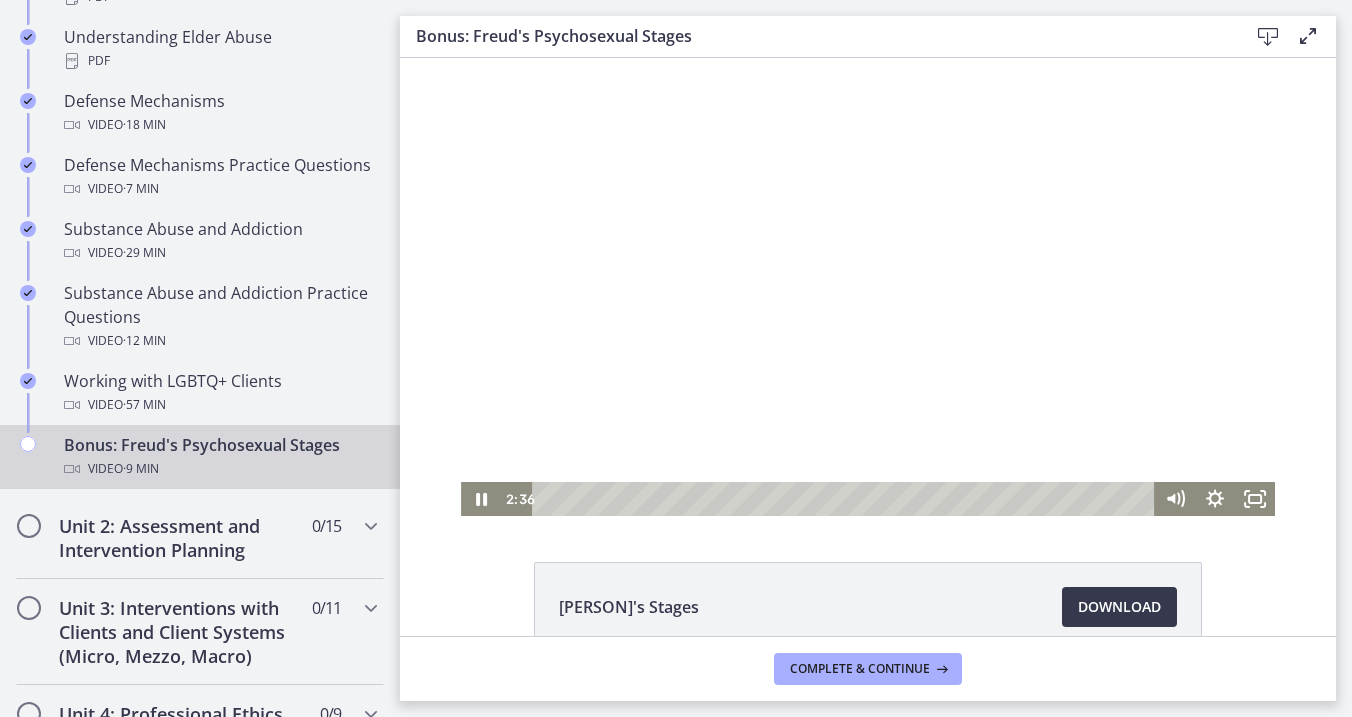 click at bounding box center (868, 287) 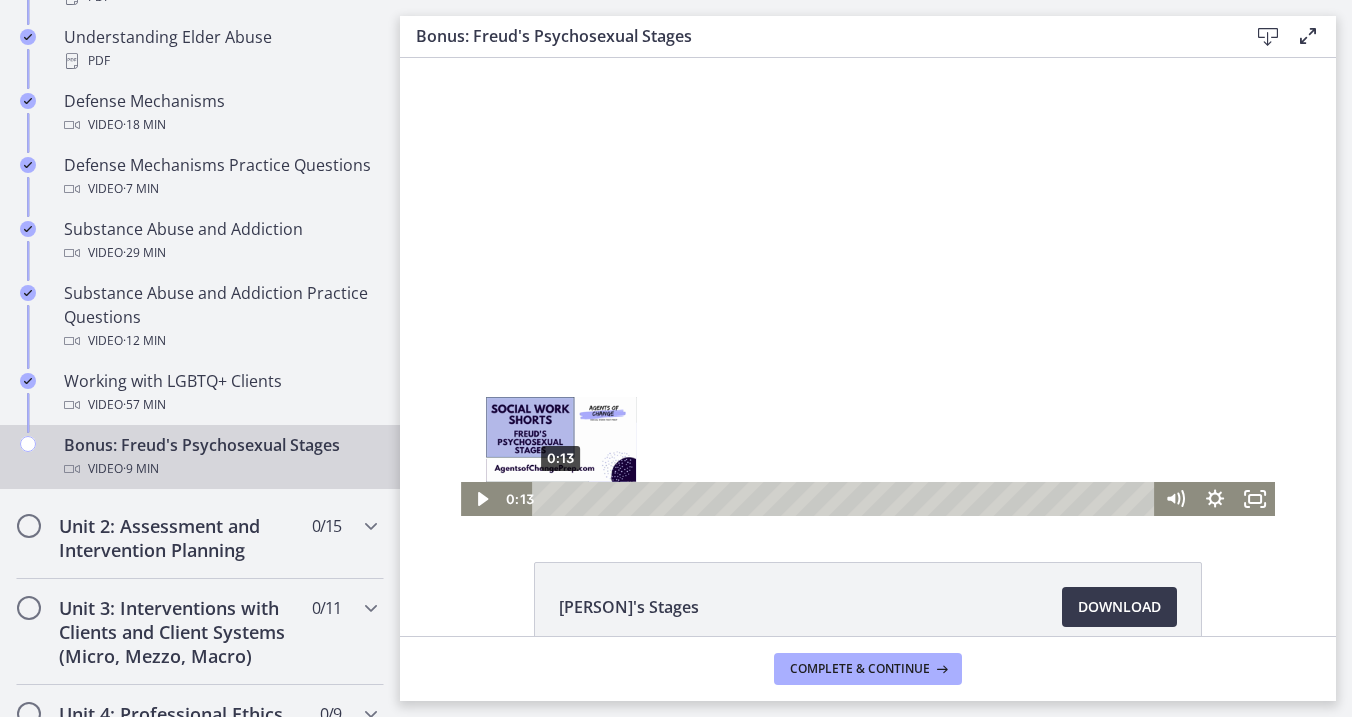 click on "0:13" at bounding box center (847, 499) 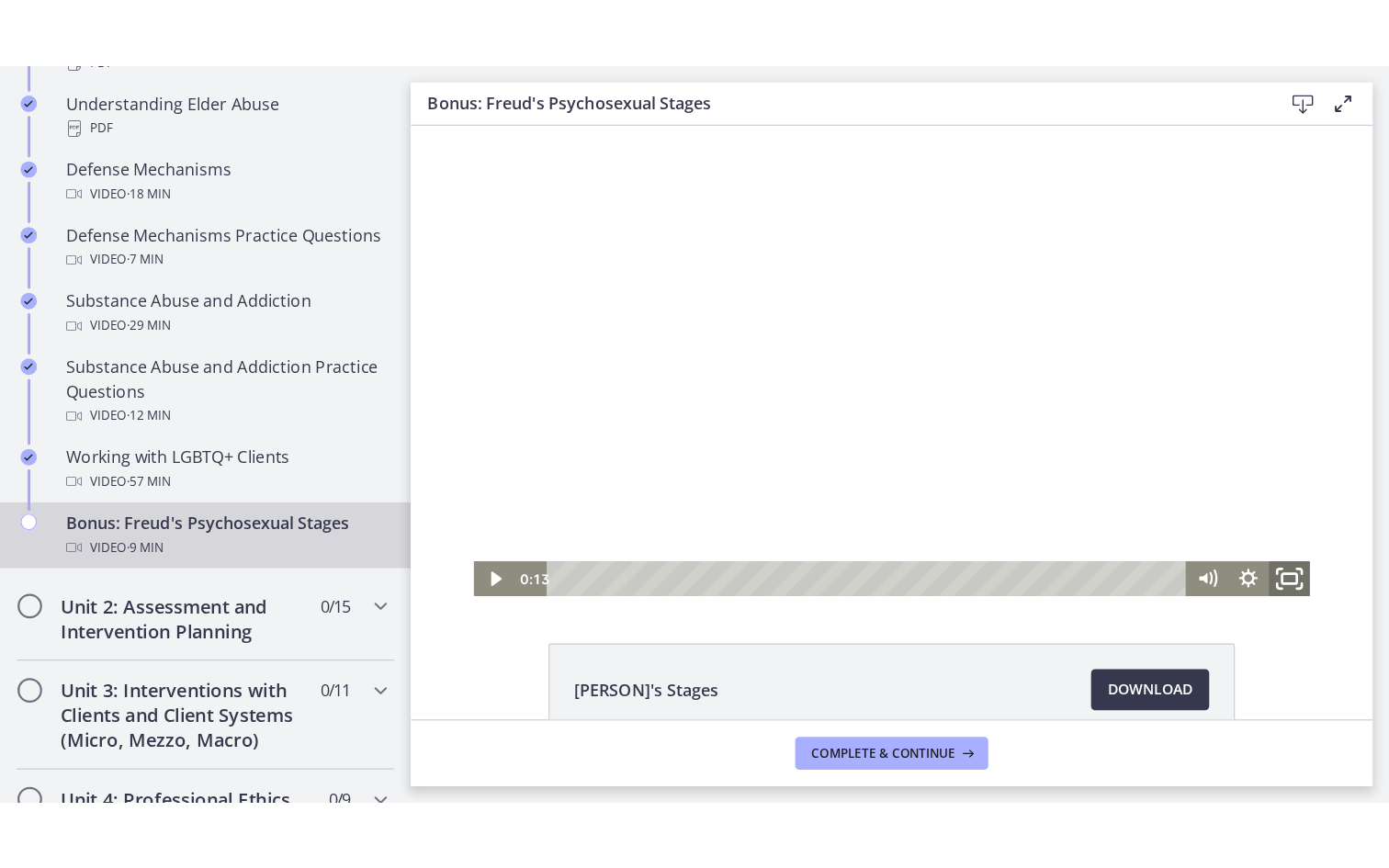 click 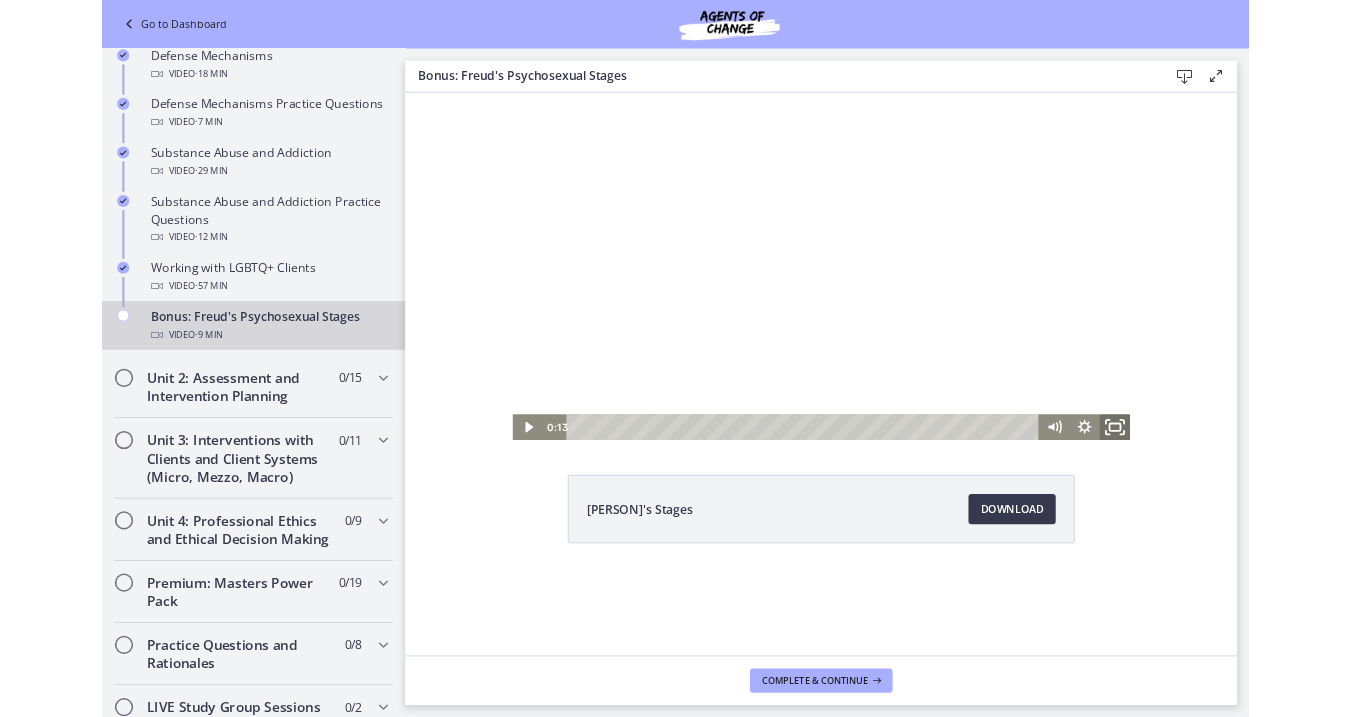 scroll, scrollTop: 1054, scrollLeft: 0, axis: vertical 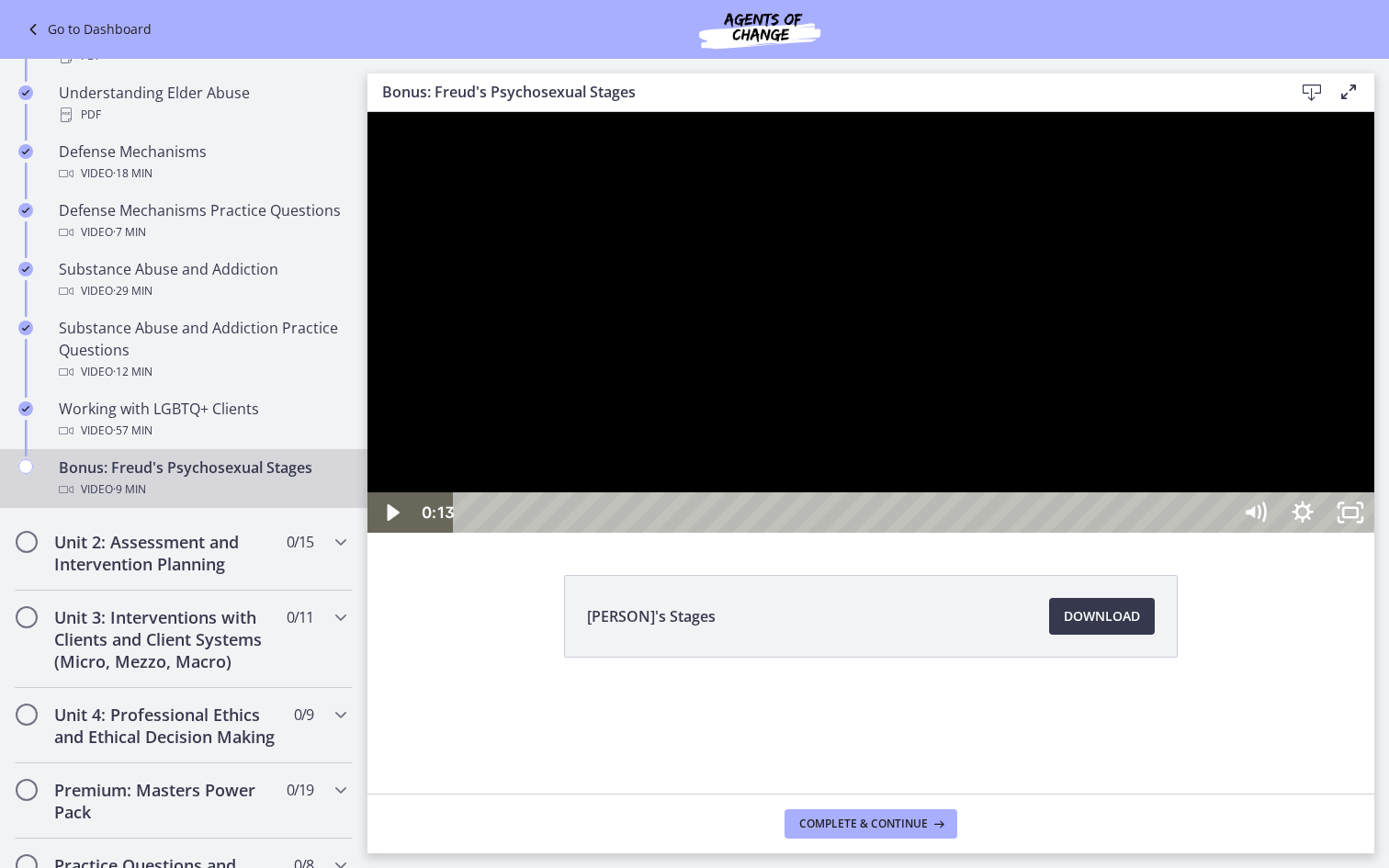 click at bounding box center [871, 322] 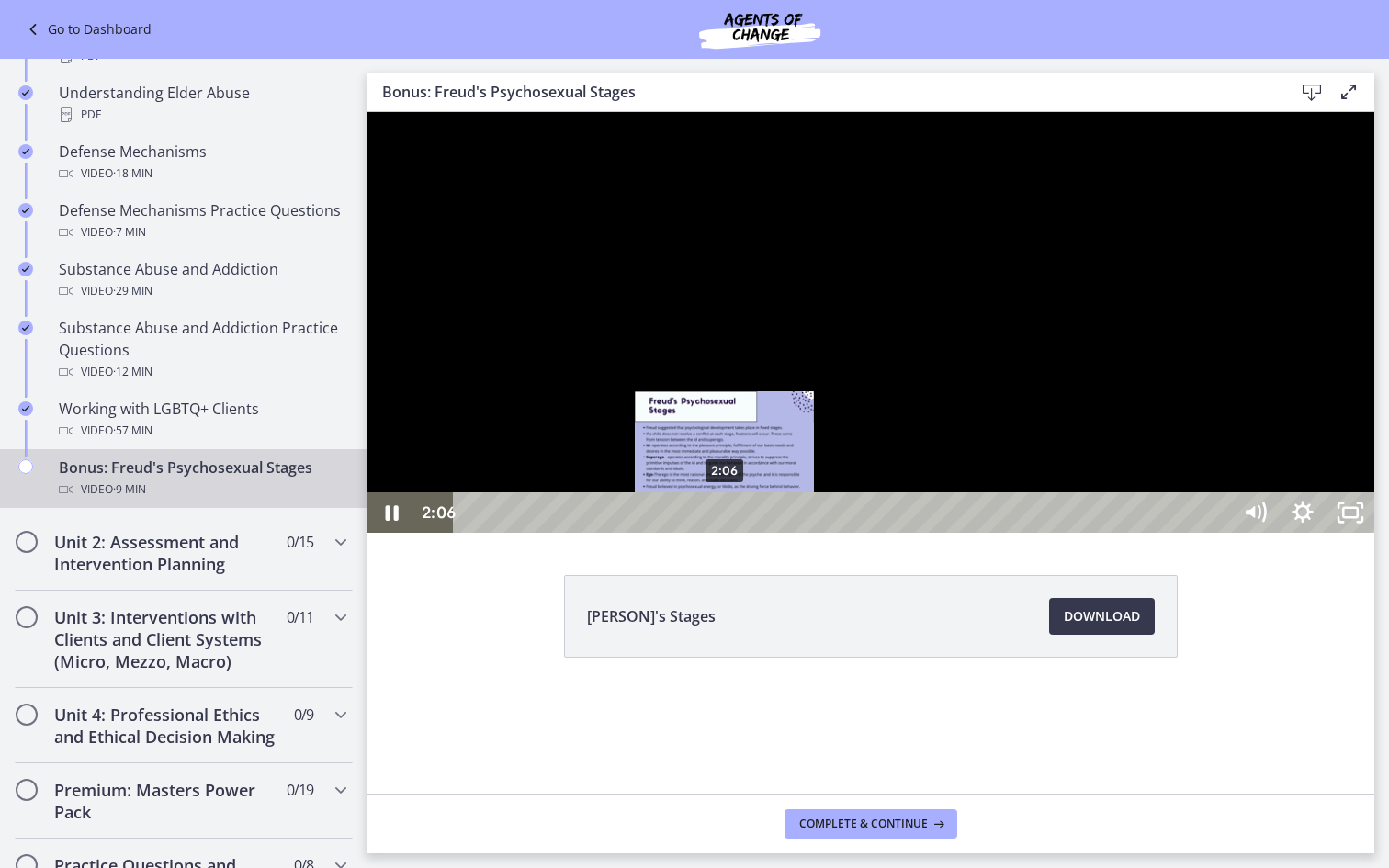 click on "2:06" at bounding box center [845, 513] 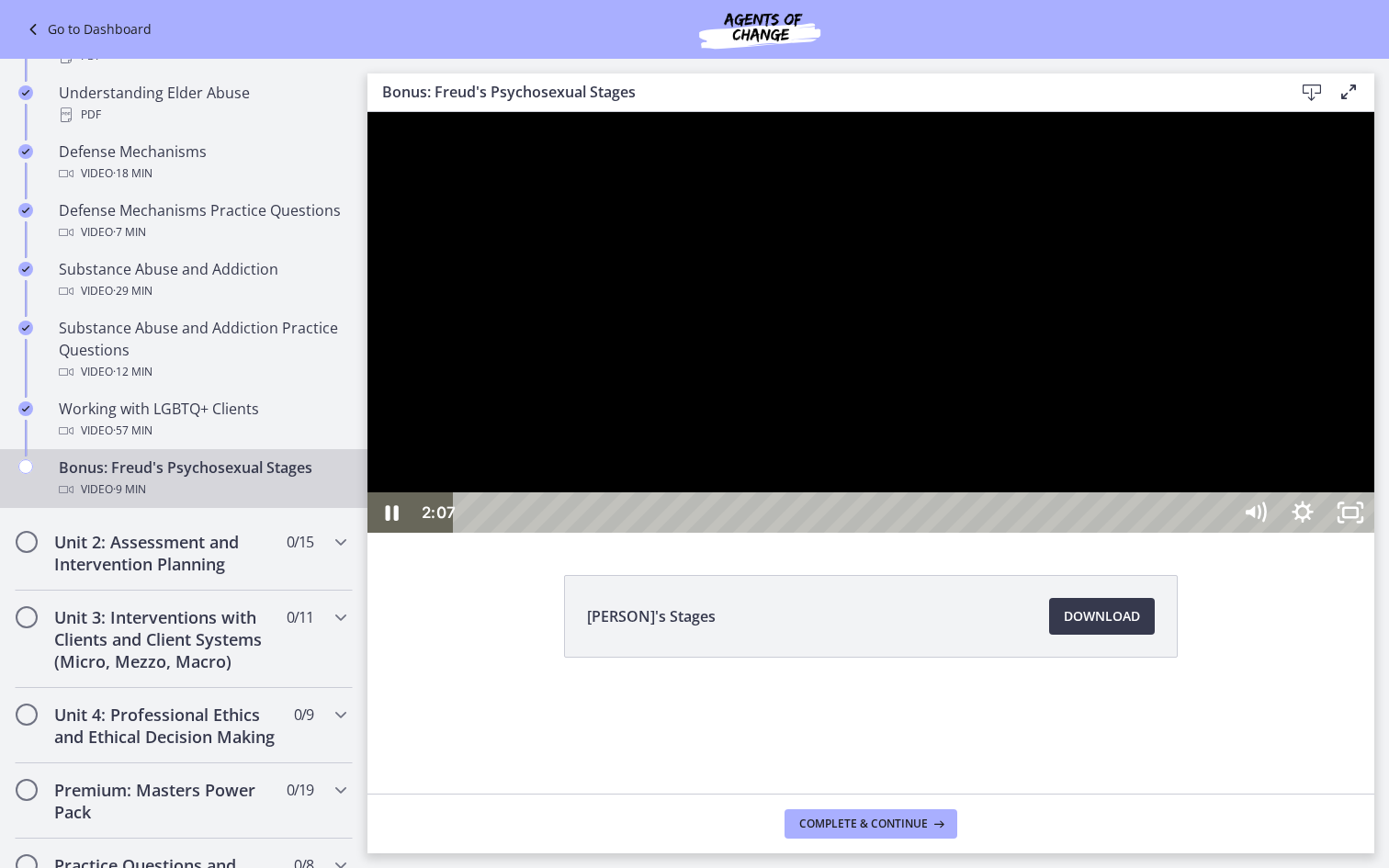 click at bounding box center (871, 322) 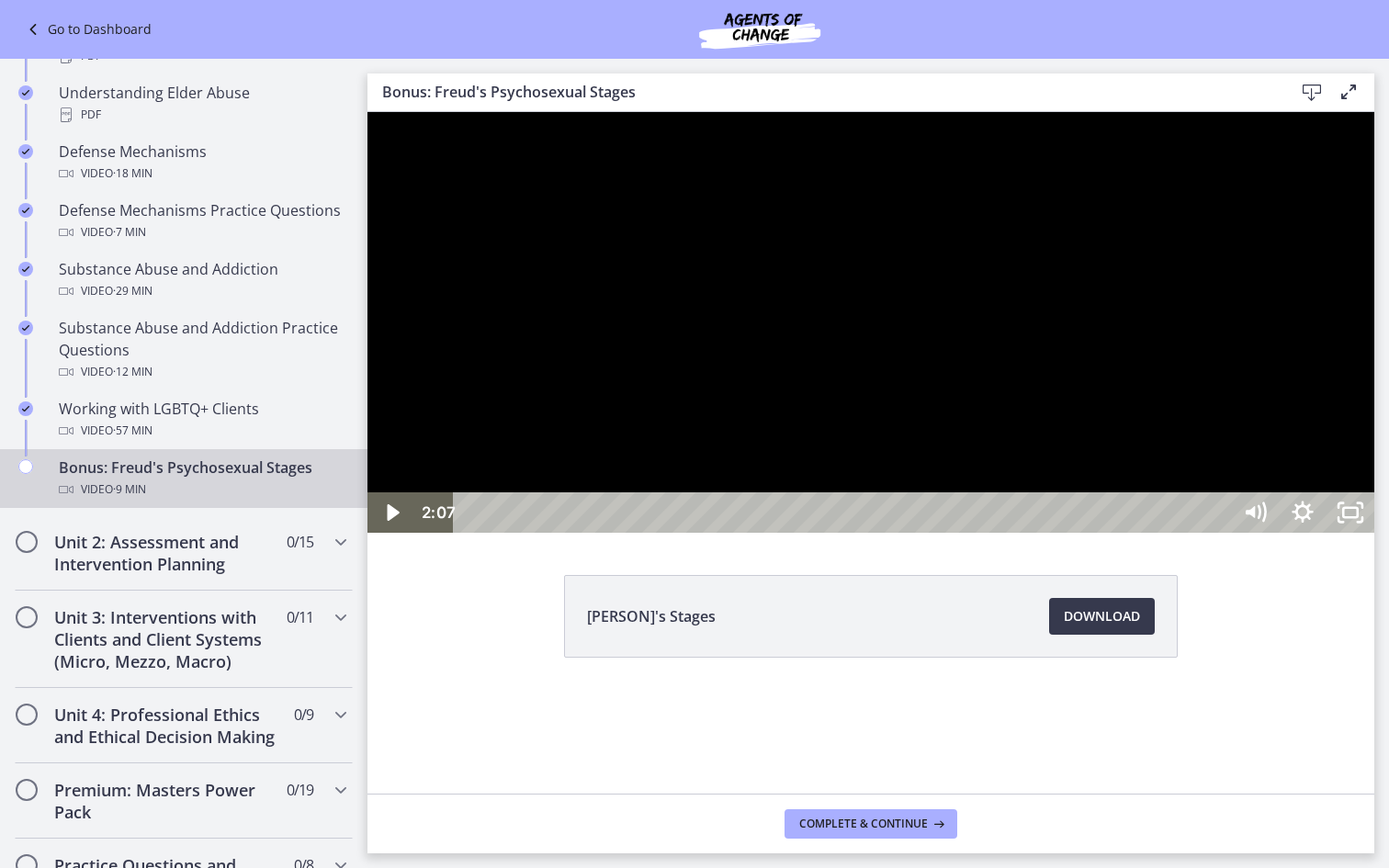 click at bounding box center [871, 322] 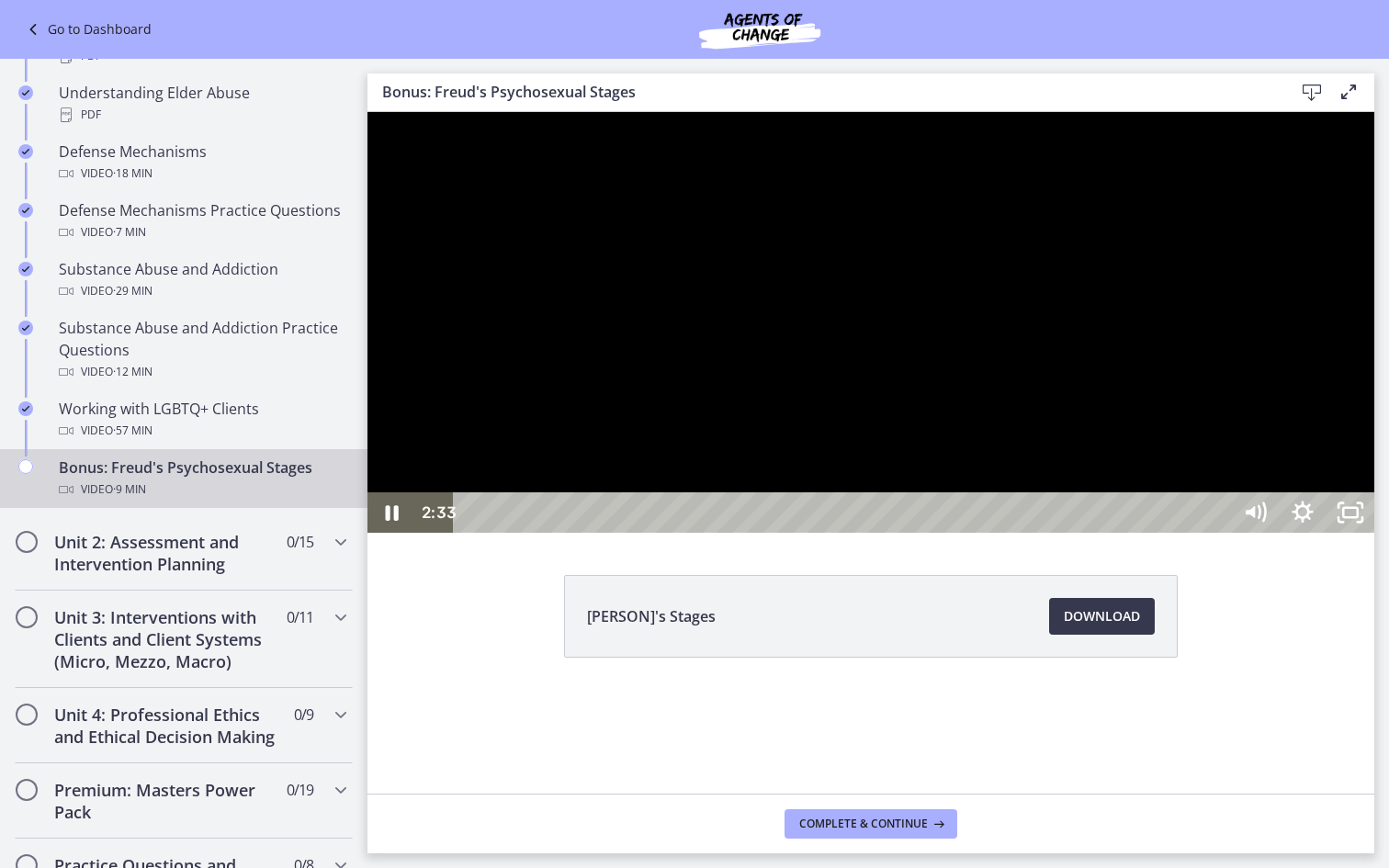 click at bounding box center [871, 322] 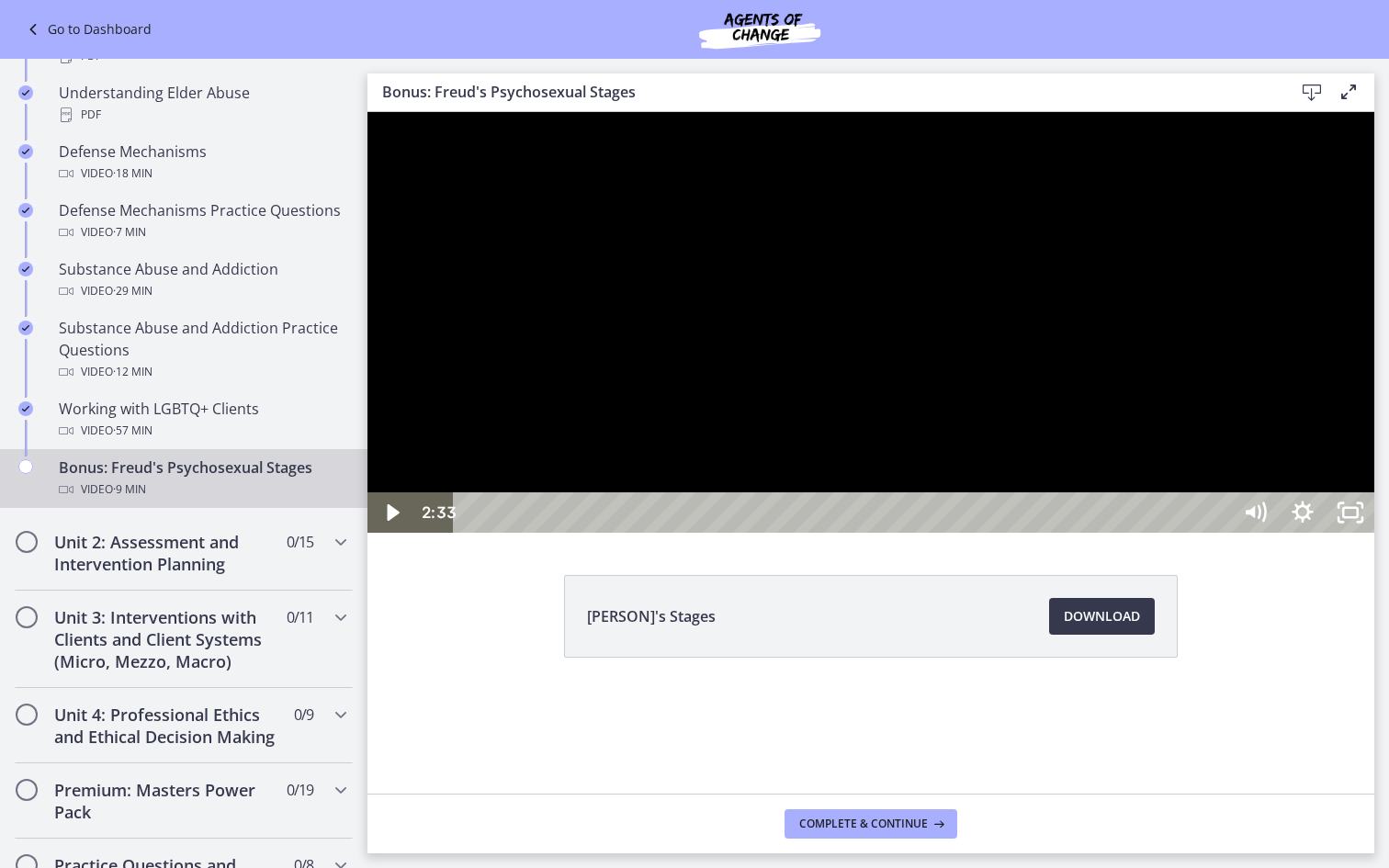 click at bounding box center [871, 322] 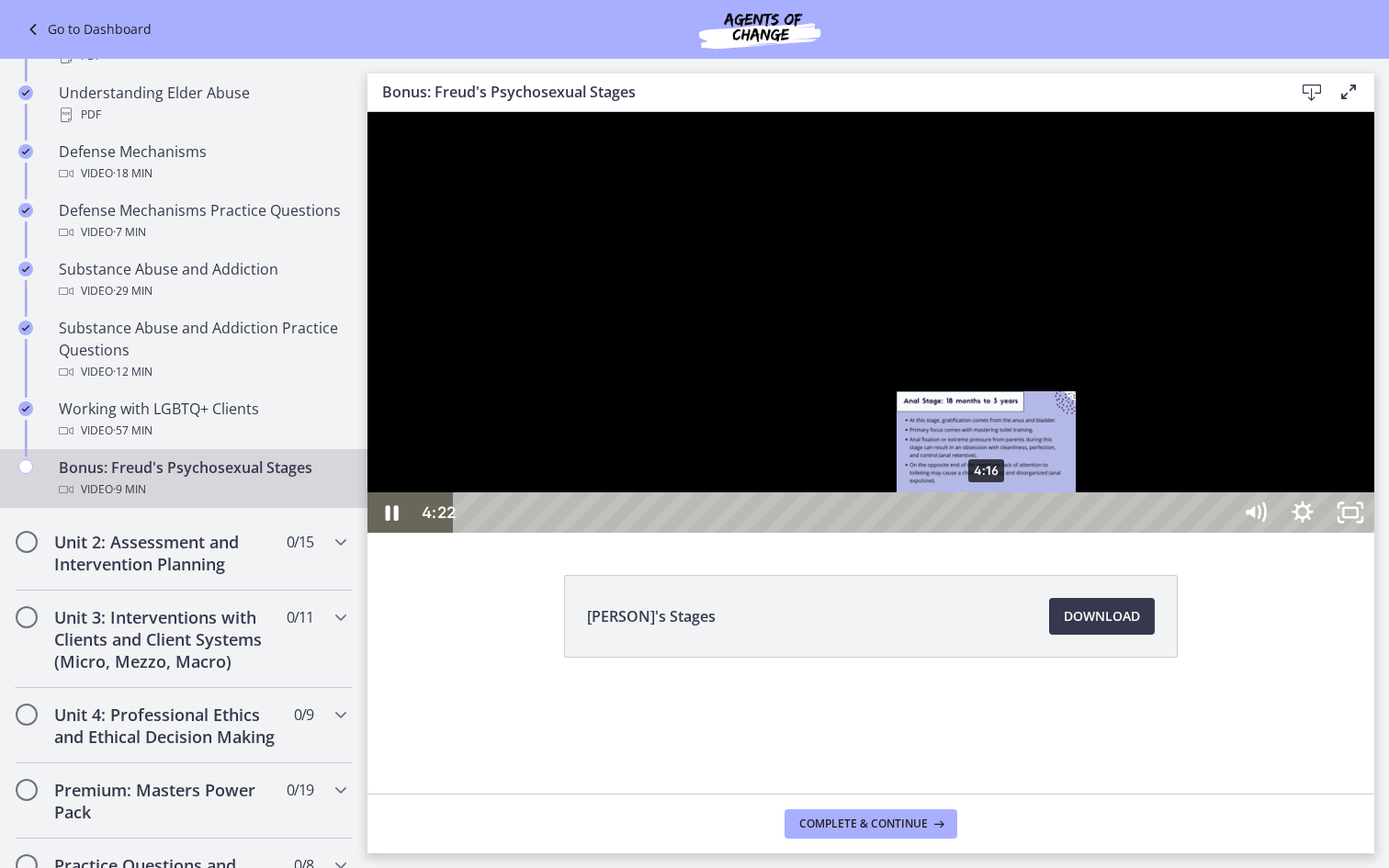 click on "4:16" at bounding box center [845, 513] 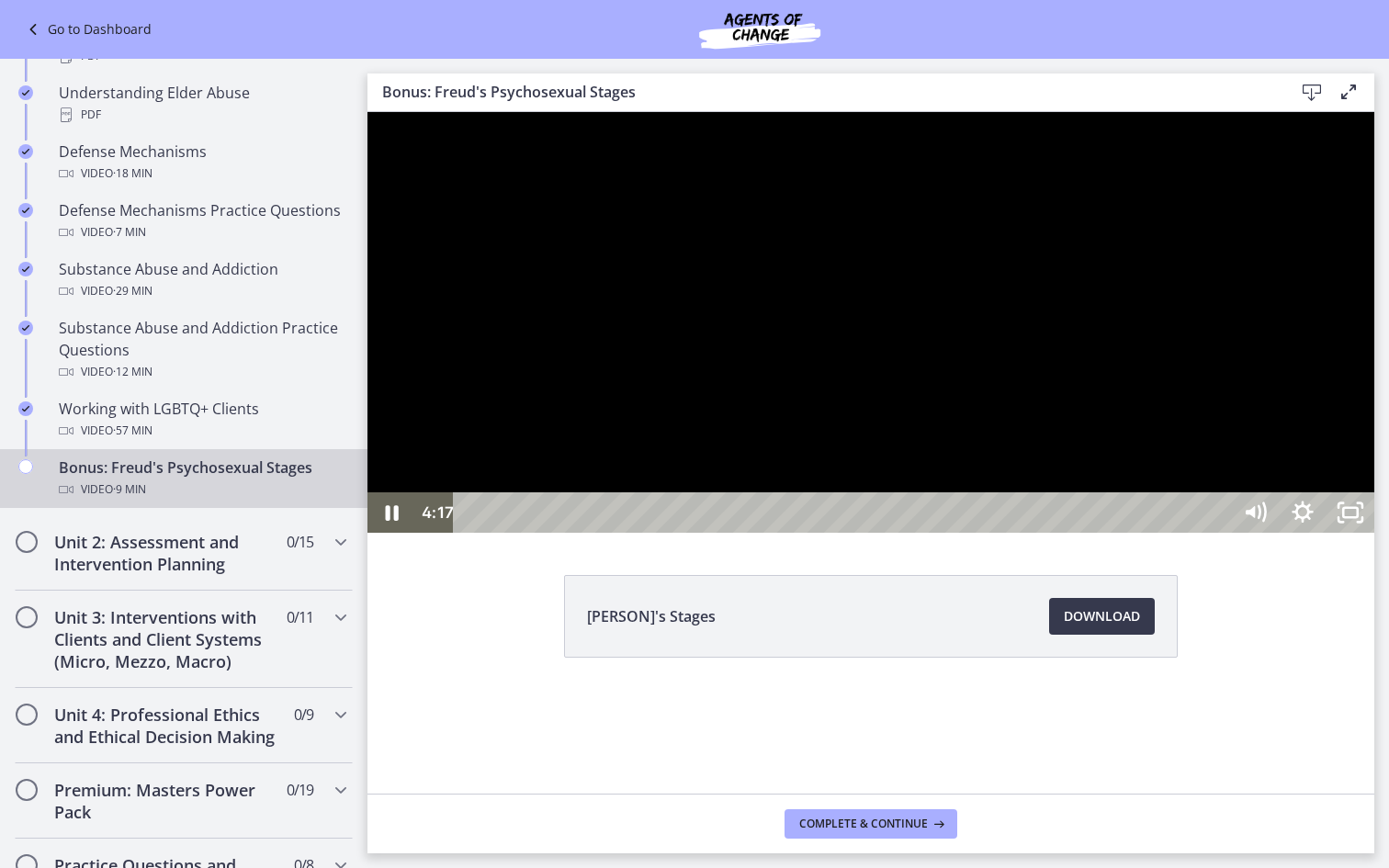 click at bounding box center [871, 322] 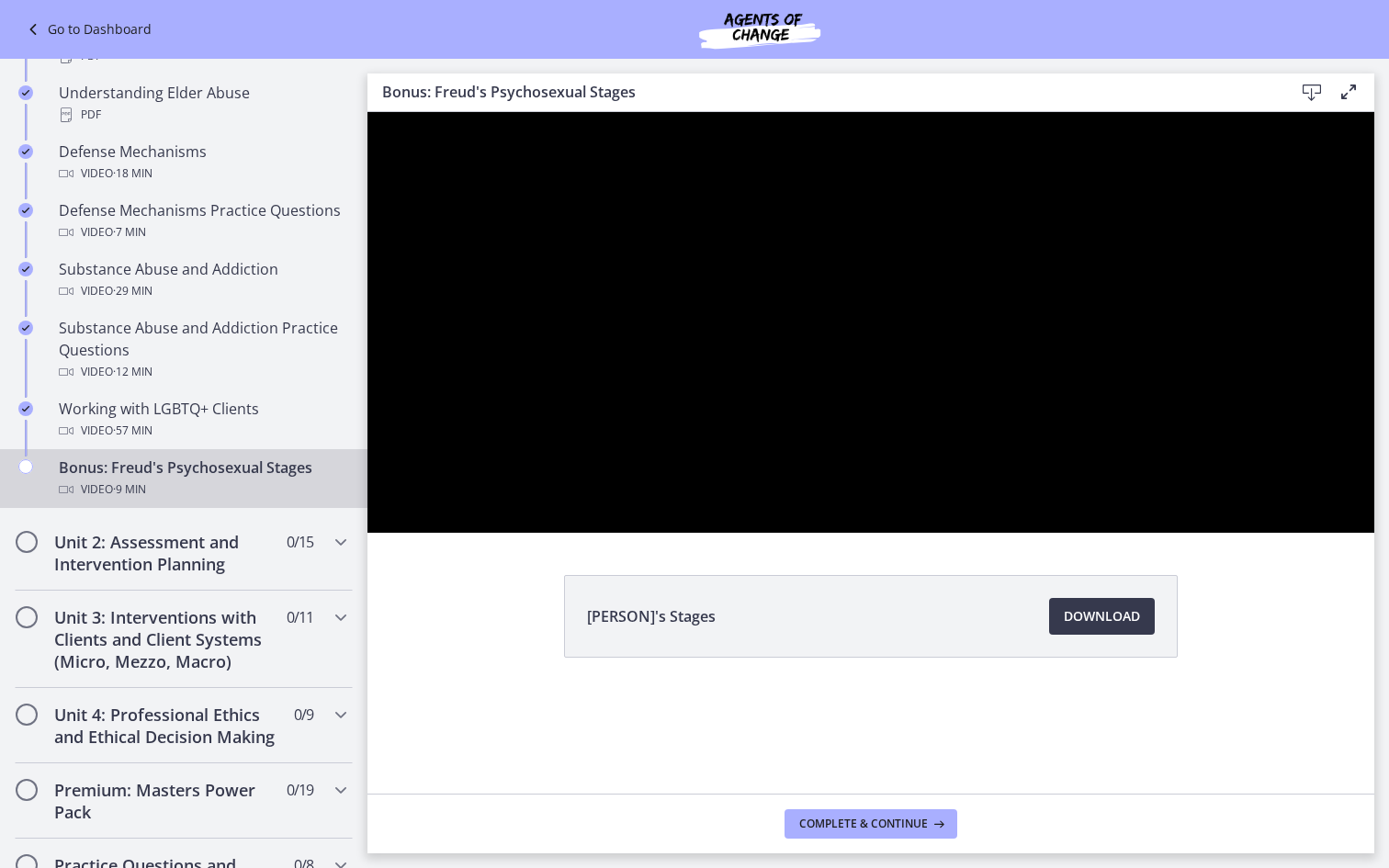 click at bounding box center (871, 322) 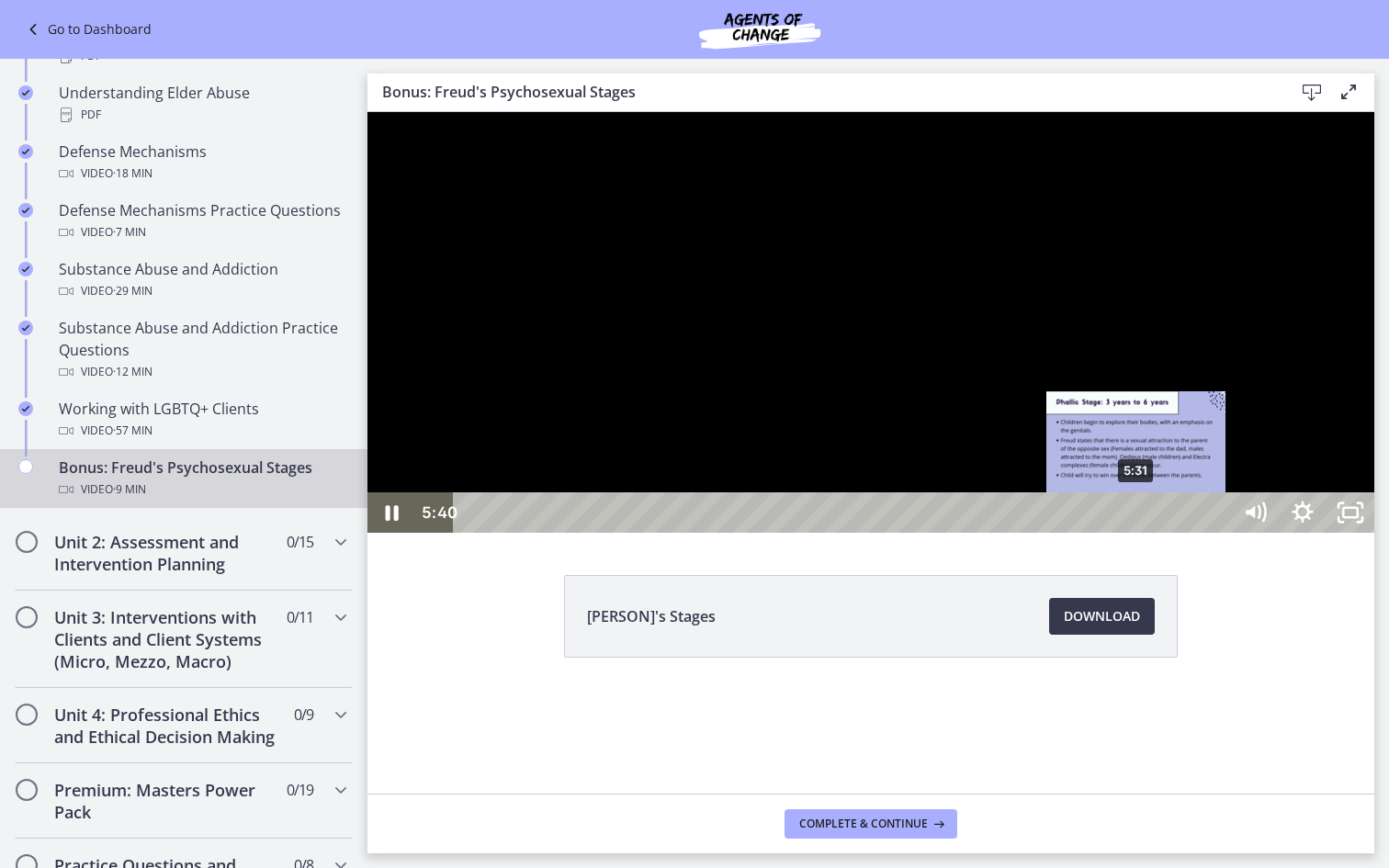 click on "5:31" at bounding box center (845, 513) 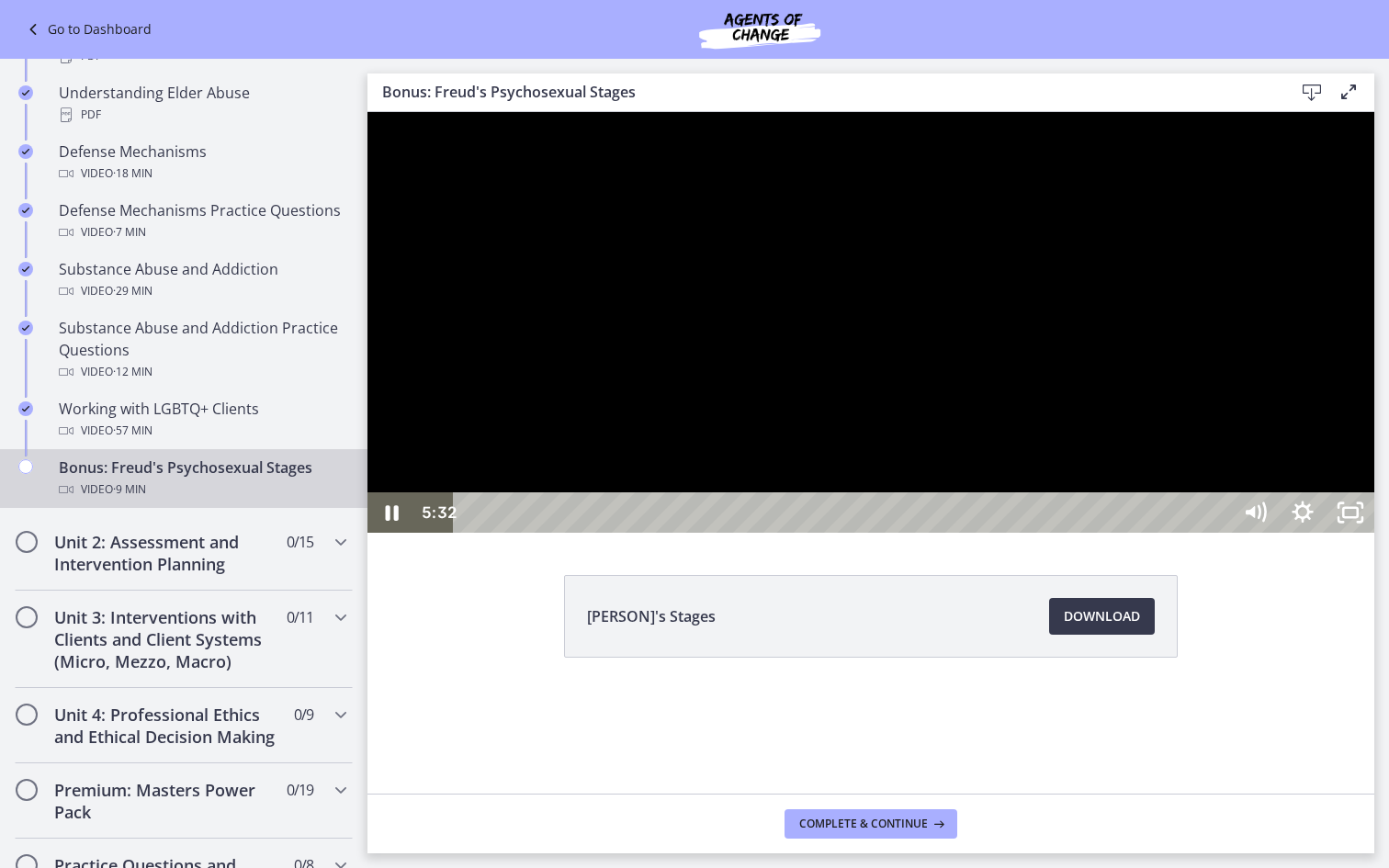 click at bounding box center [871, 322] 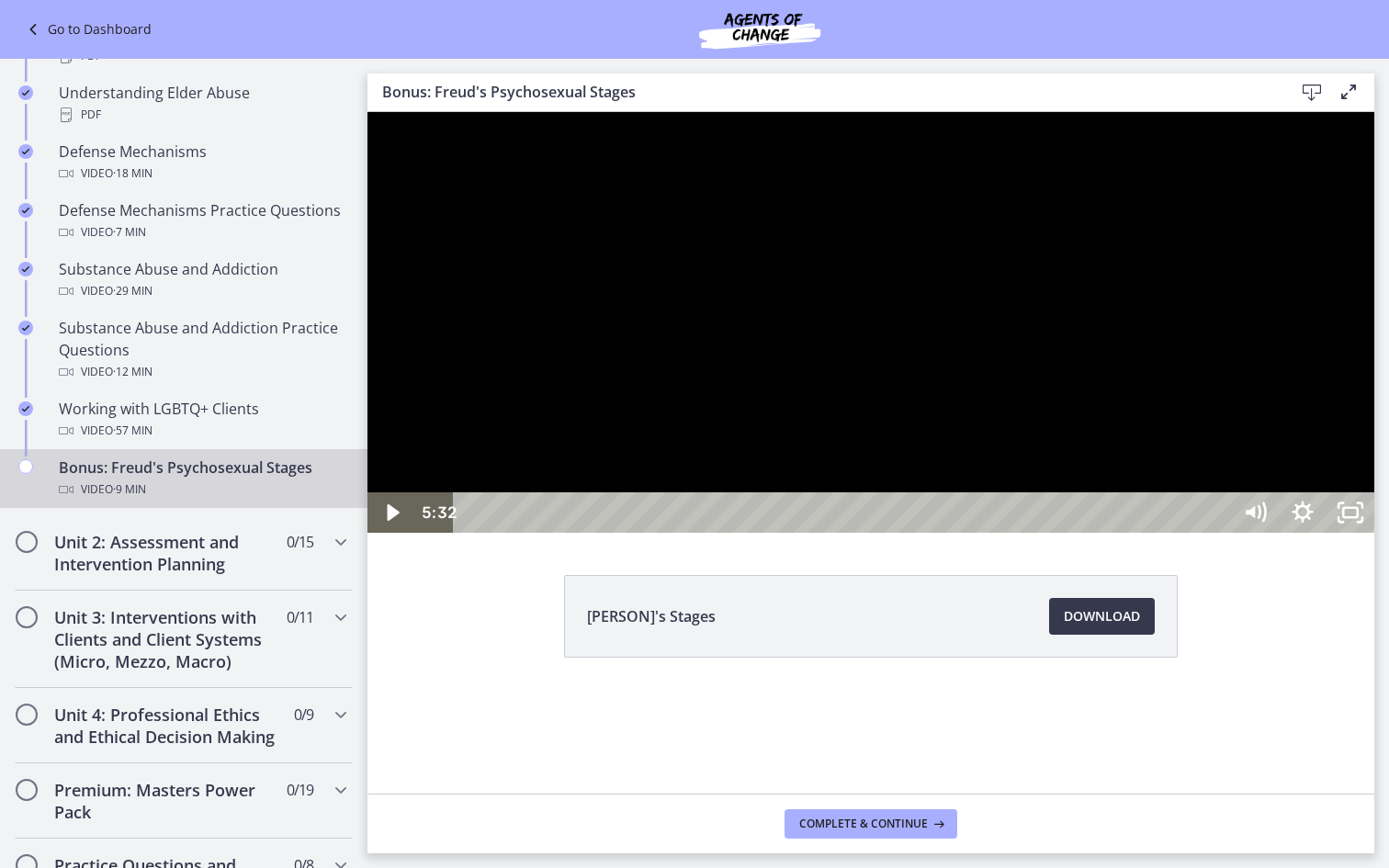 click at bounding box center (871, 322) 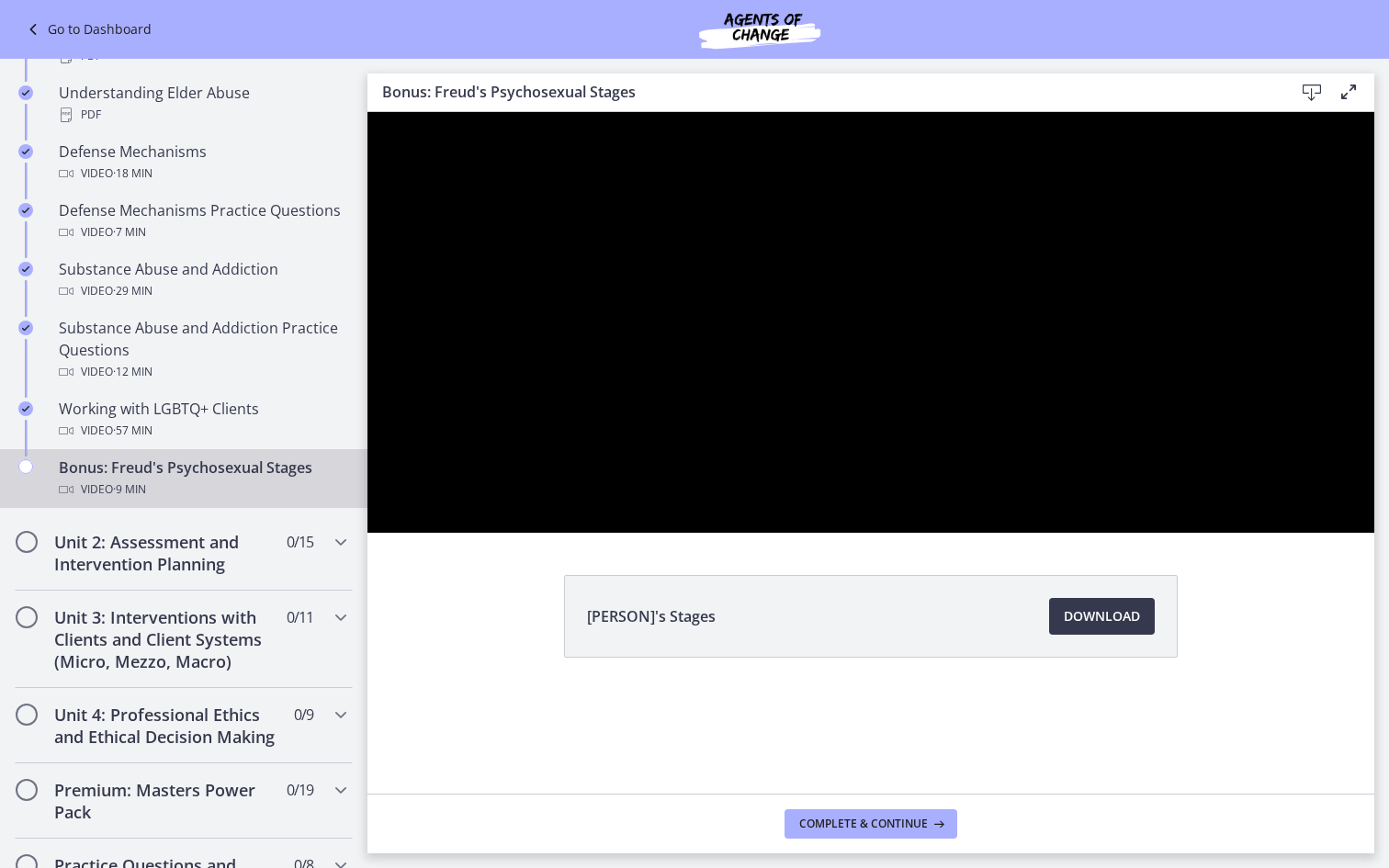 click at bounding box center [871, 322] 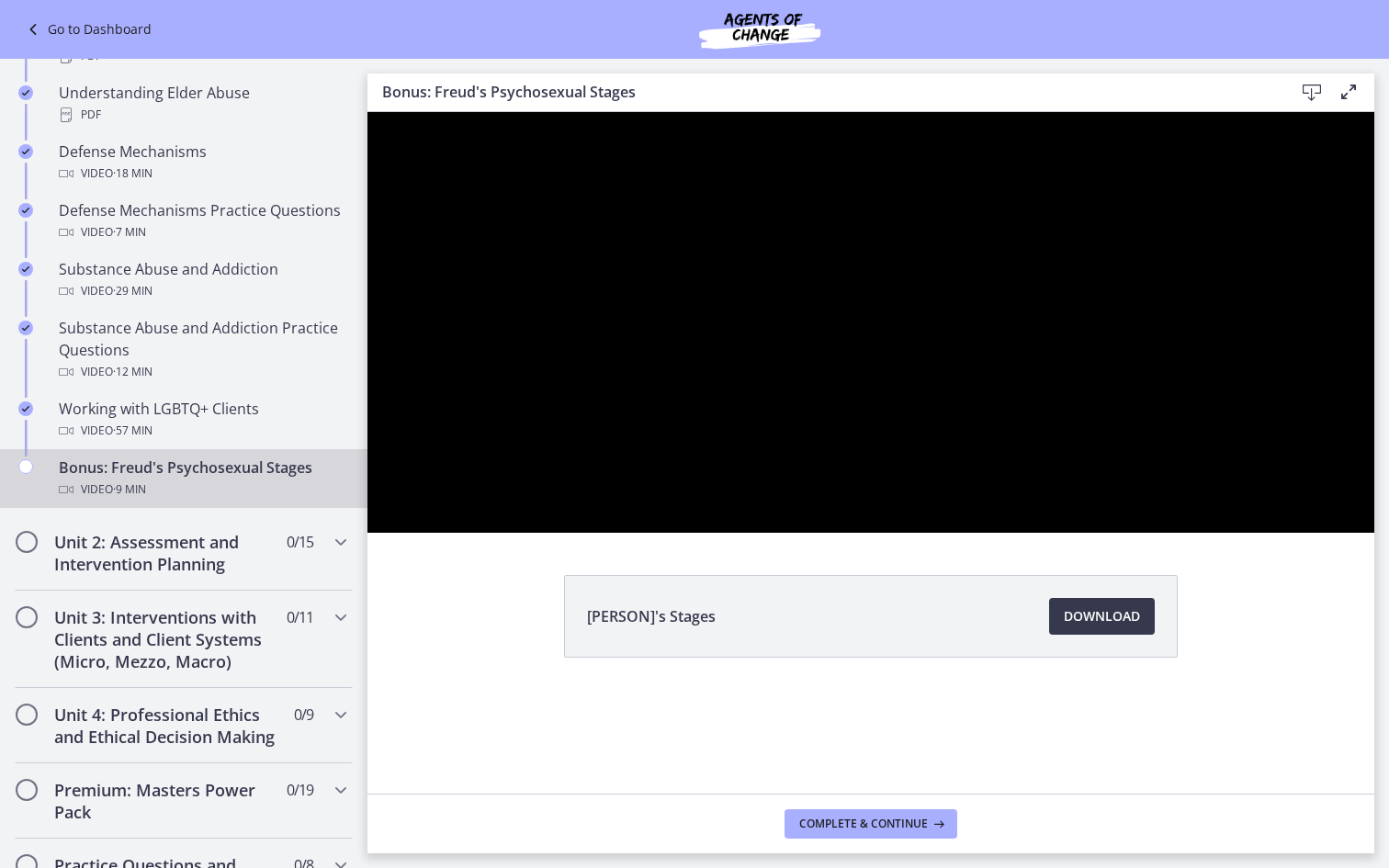 click at bounding box center [871, 322] 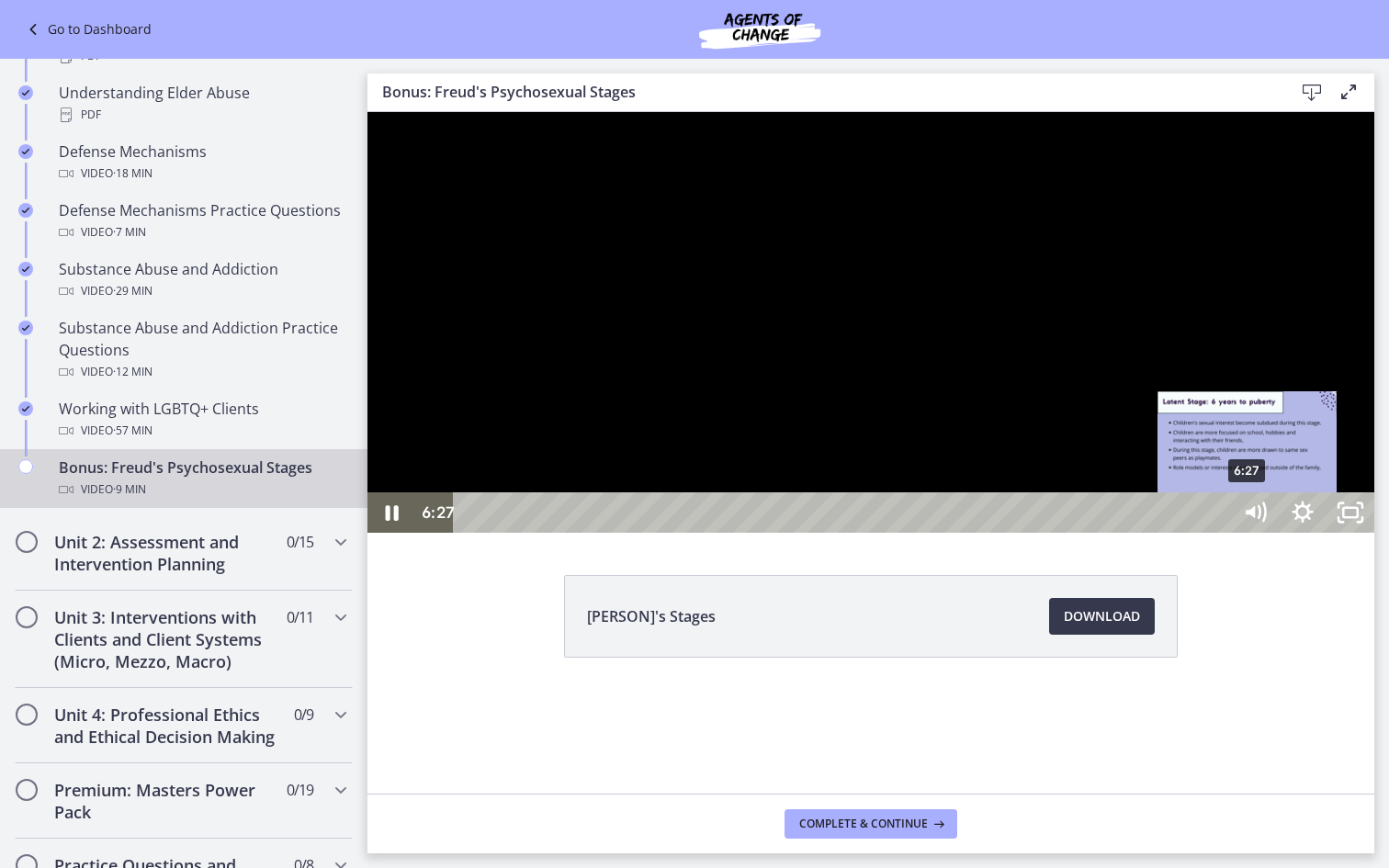 click on "6:27" at bounding box center (845, 513) 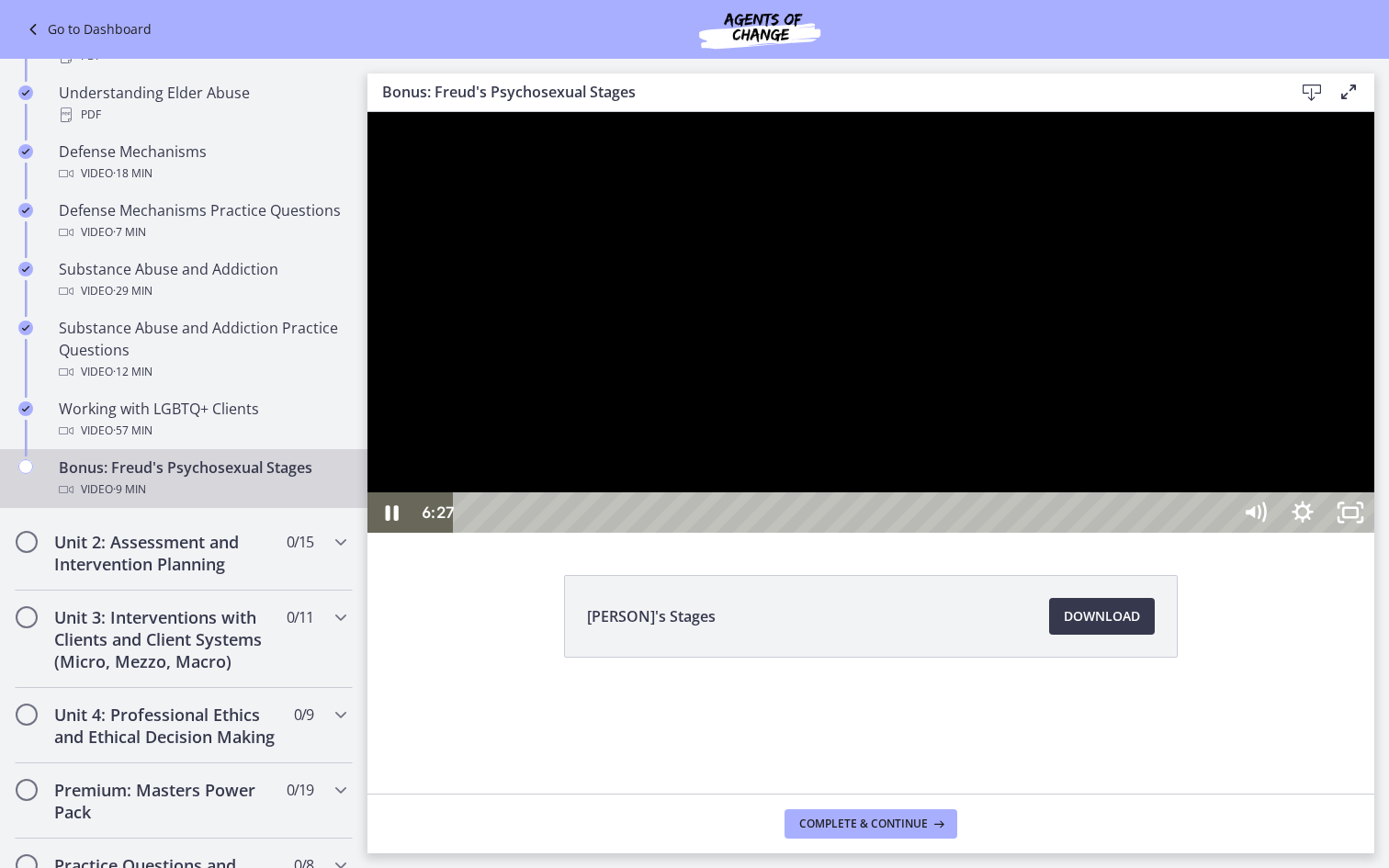 click at bounding box center [871, 322] 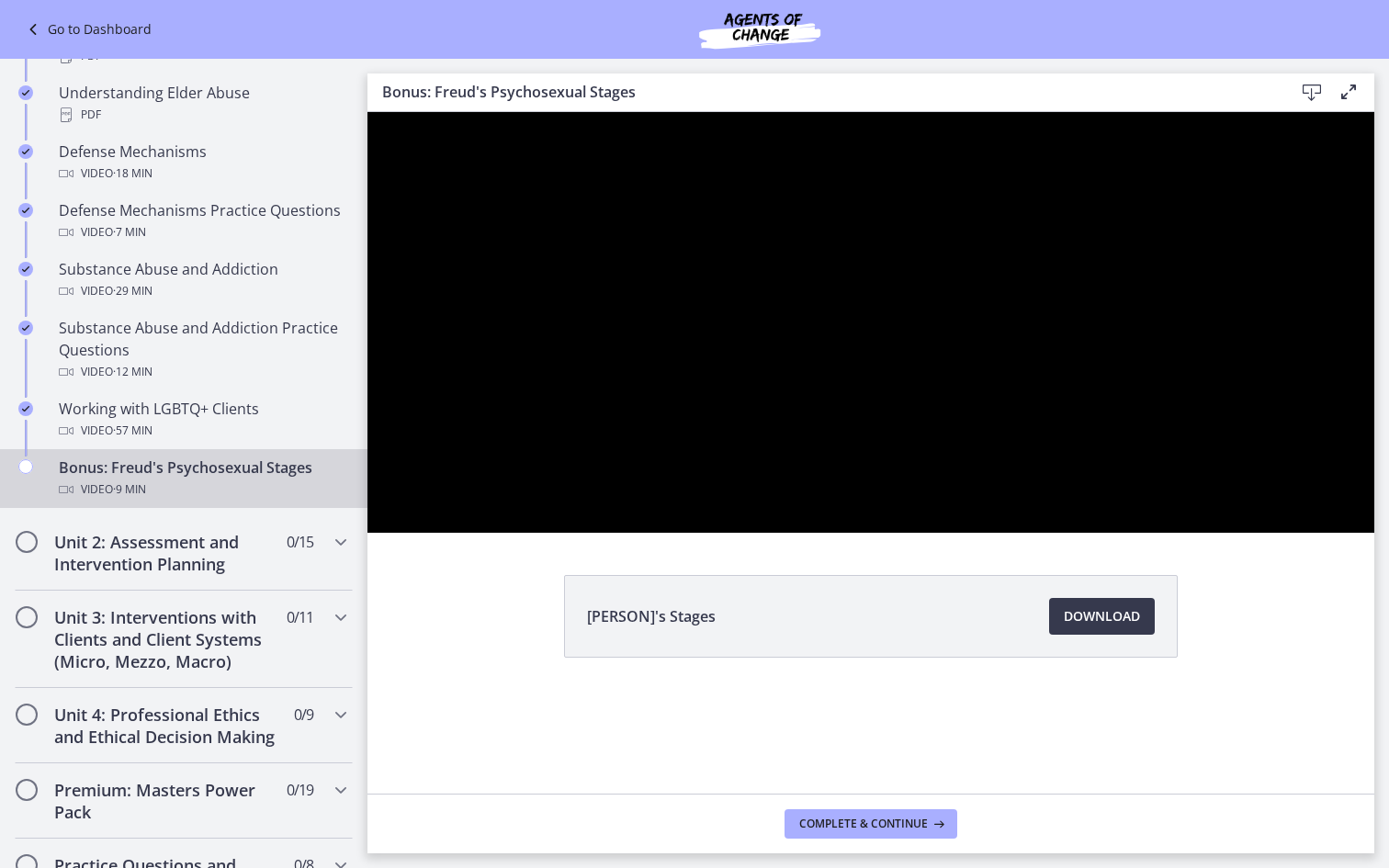 click at bounding box center [871, 322] 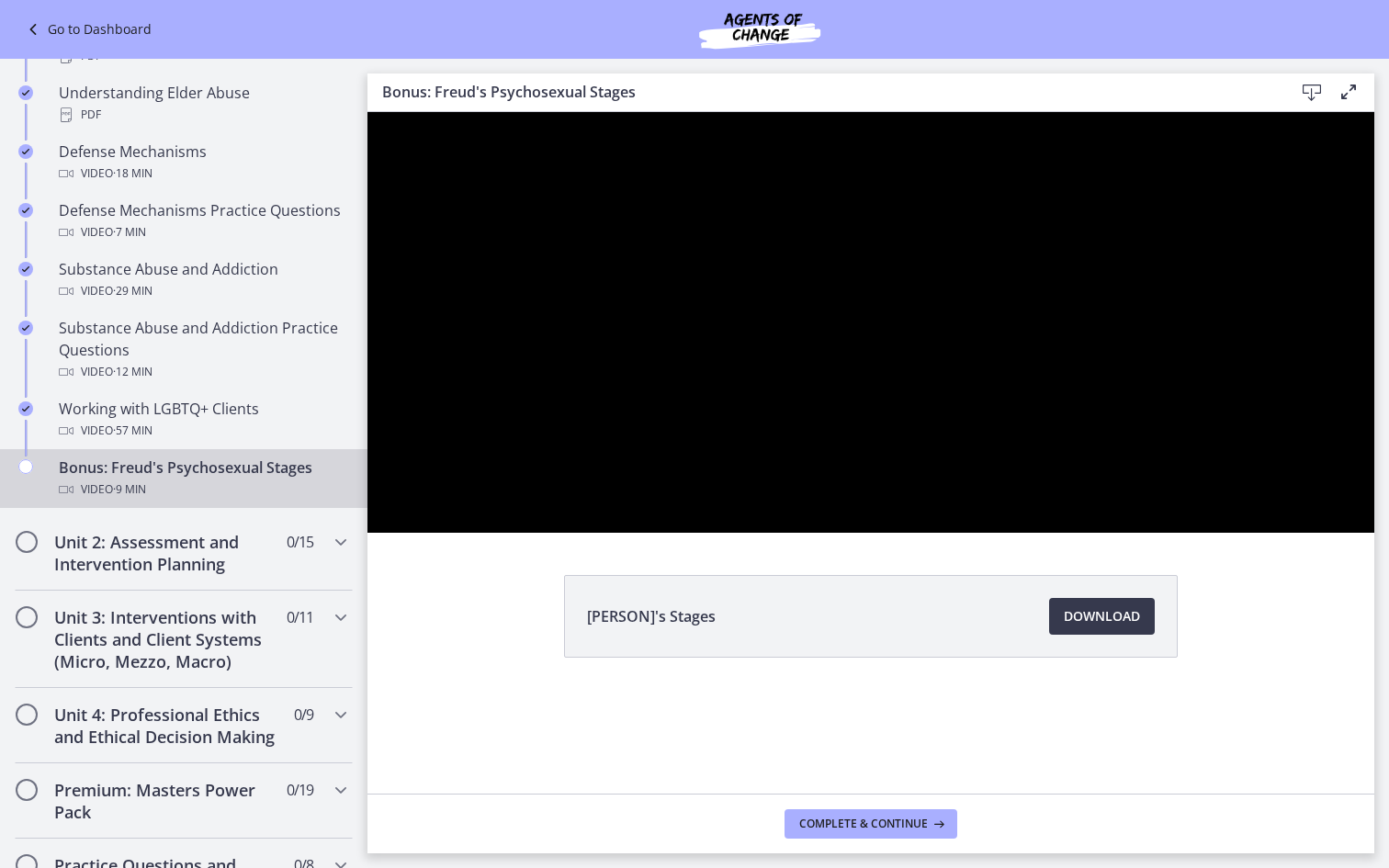 click at bounding box center (871, 322) 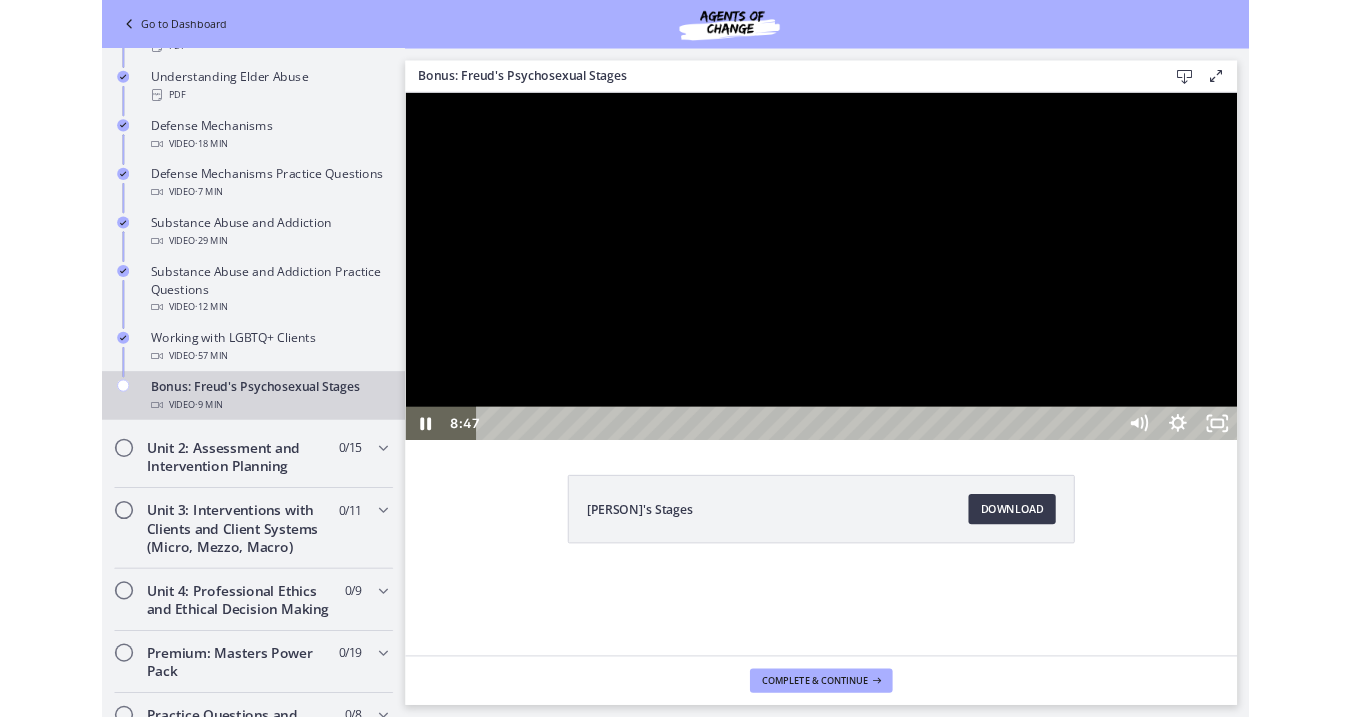 scroll, scrollTop: 1146, scrollLeft: 0, axis: vertical 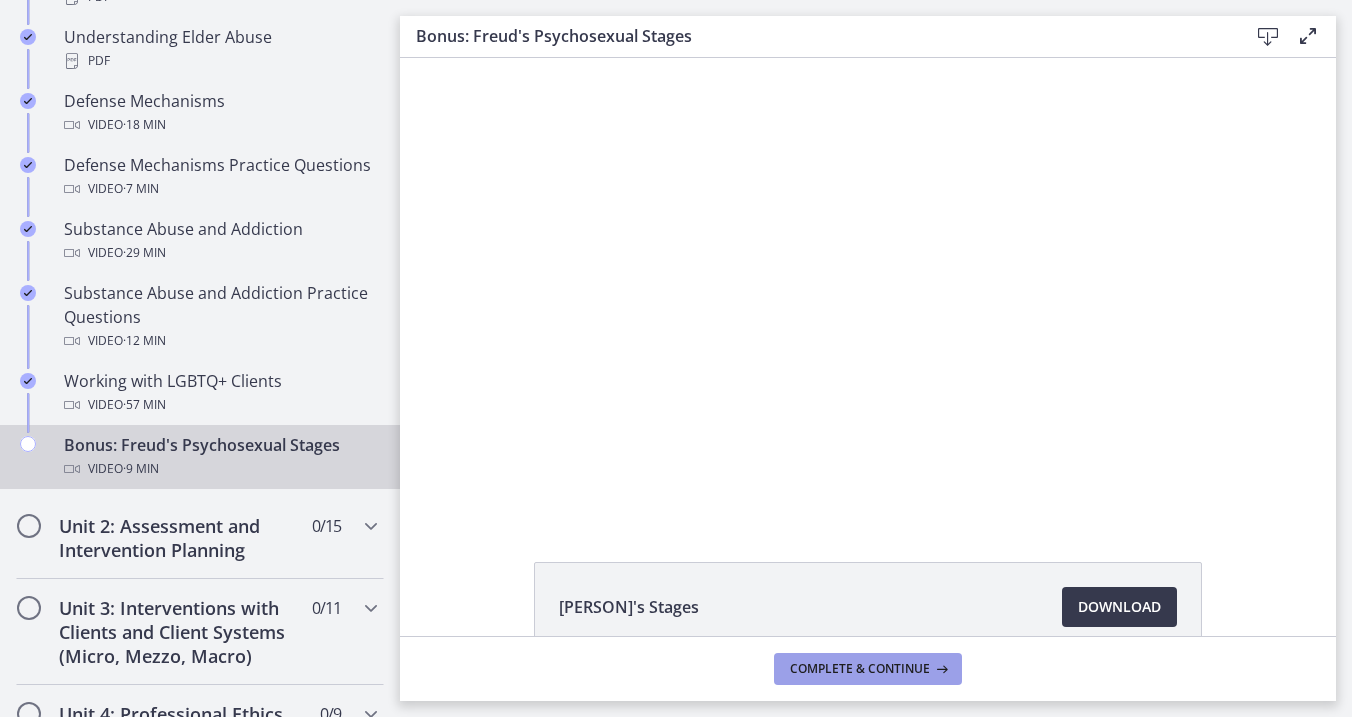 click on "Complete & continue" at bounding box center [868, 669] 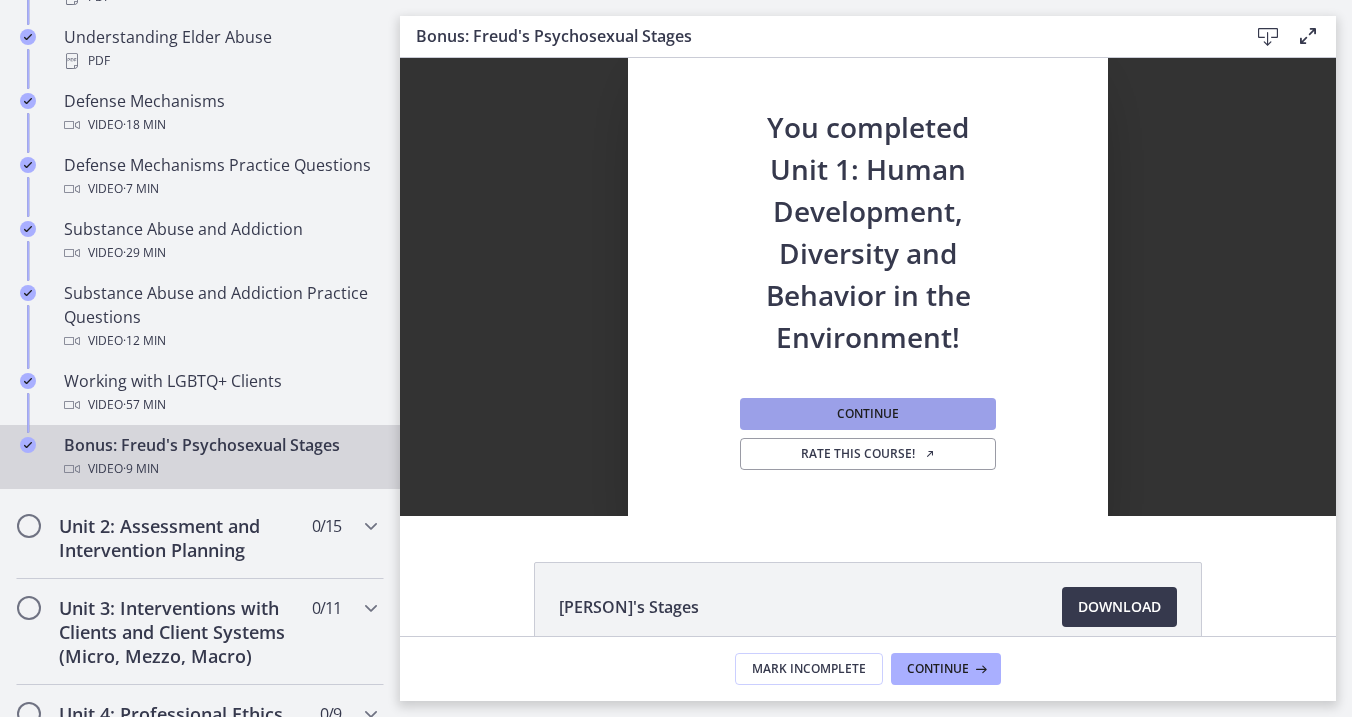 click on "Continue" at bounding box center [868, 414] 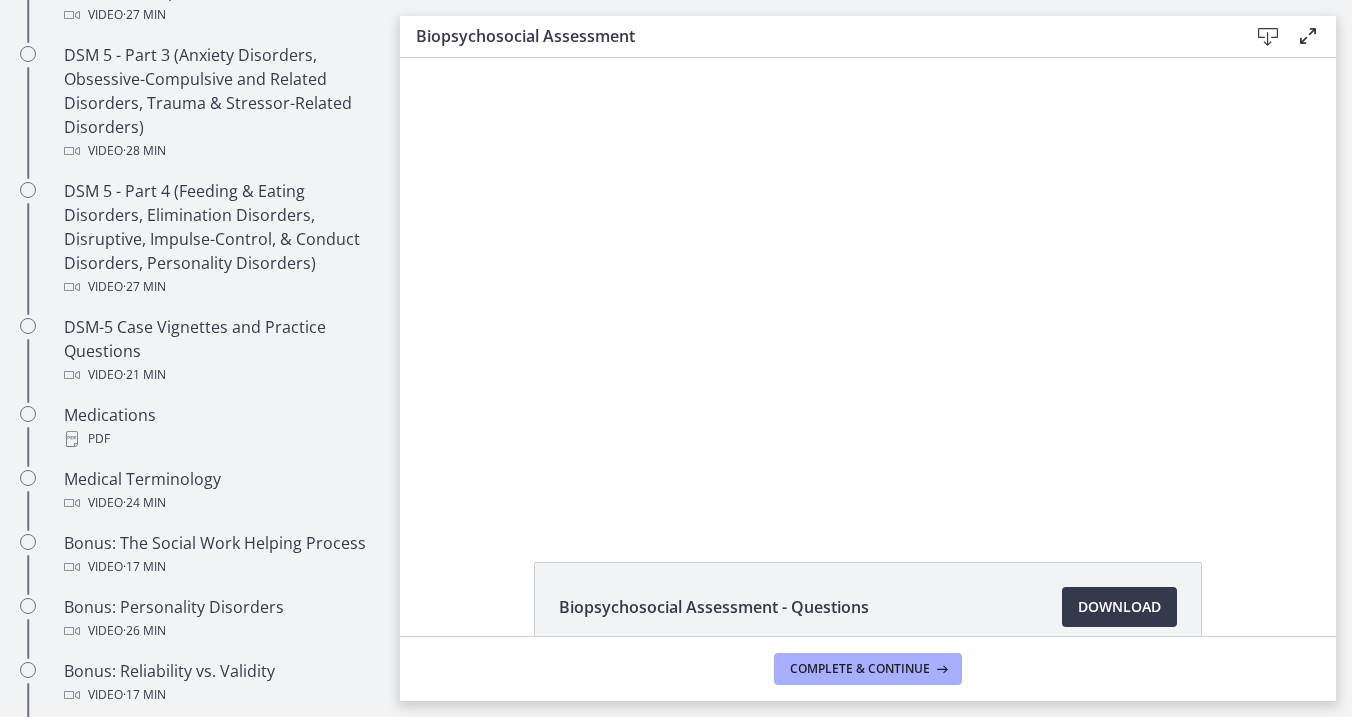scroll, scrollTop: 0, scrollLeft: 0, axis: both 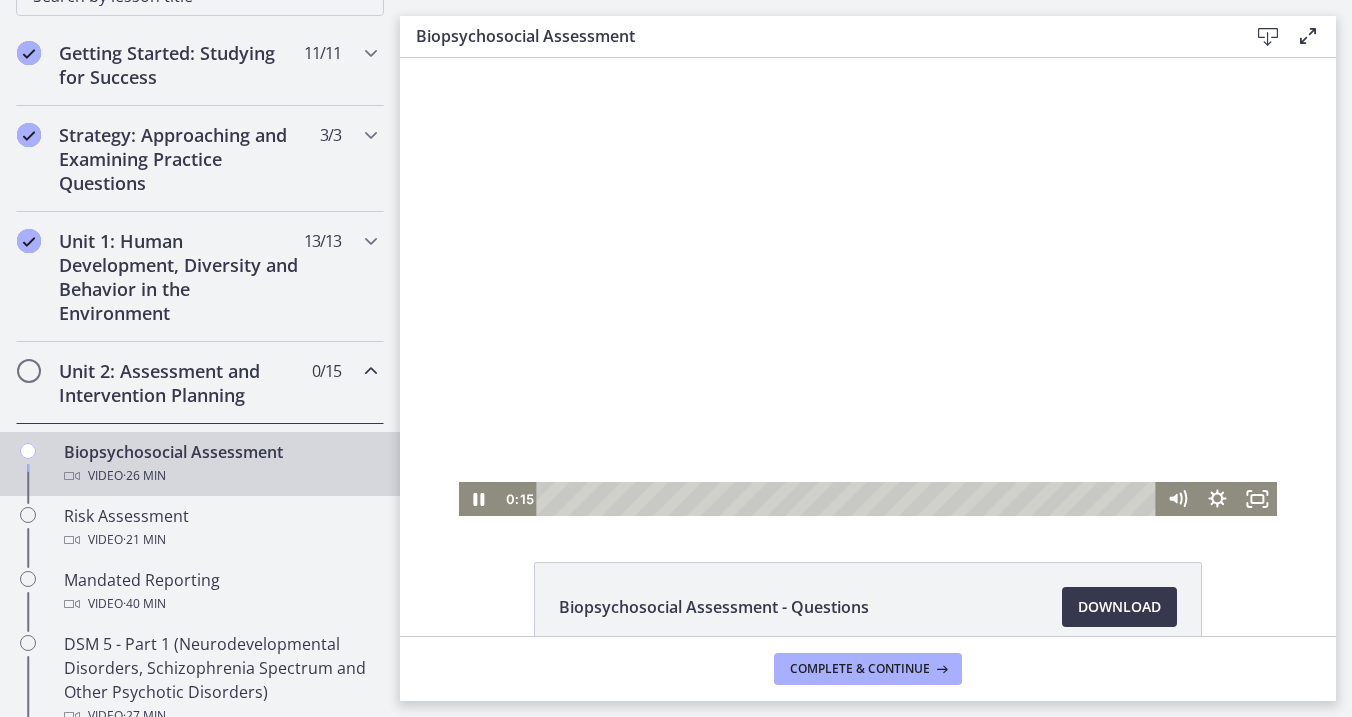 click at bounding box center (868, 287) 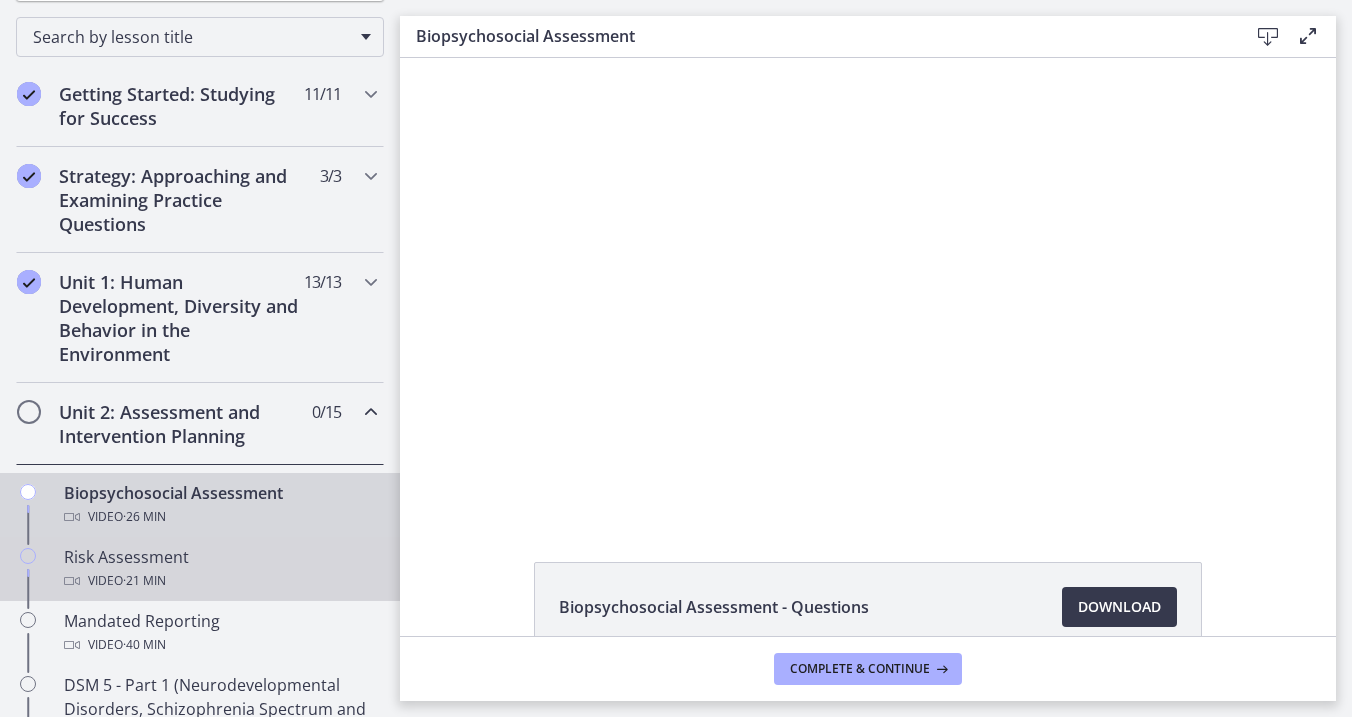 scroll, scrollTop: 0, scrollLeft: 0, axis: both 